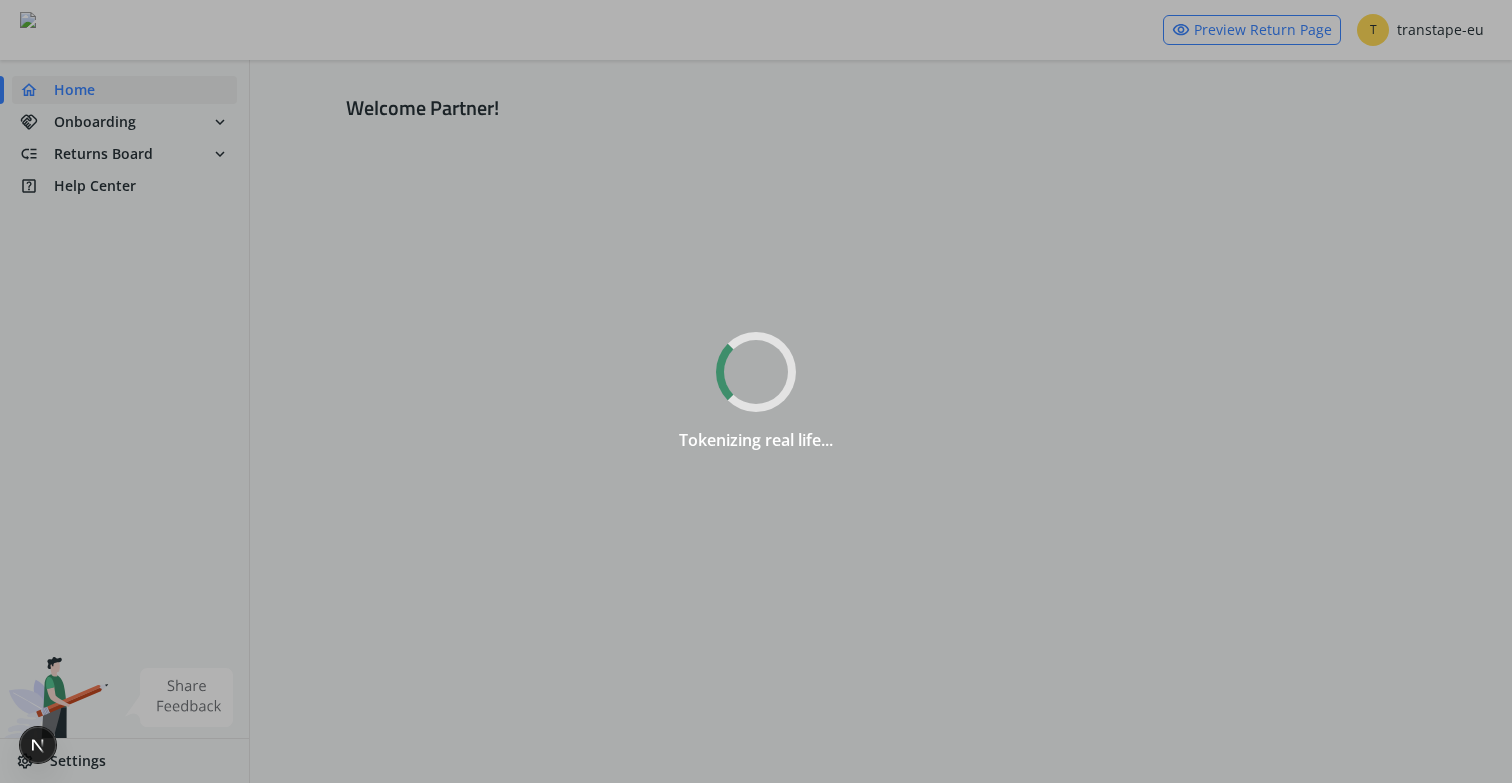 scroll, scrollTop: 0, scrollLeft: 0, axis: both 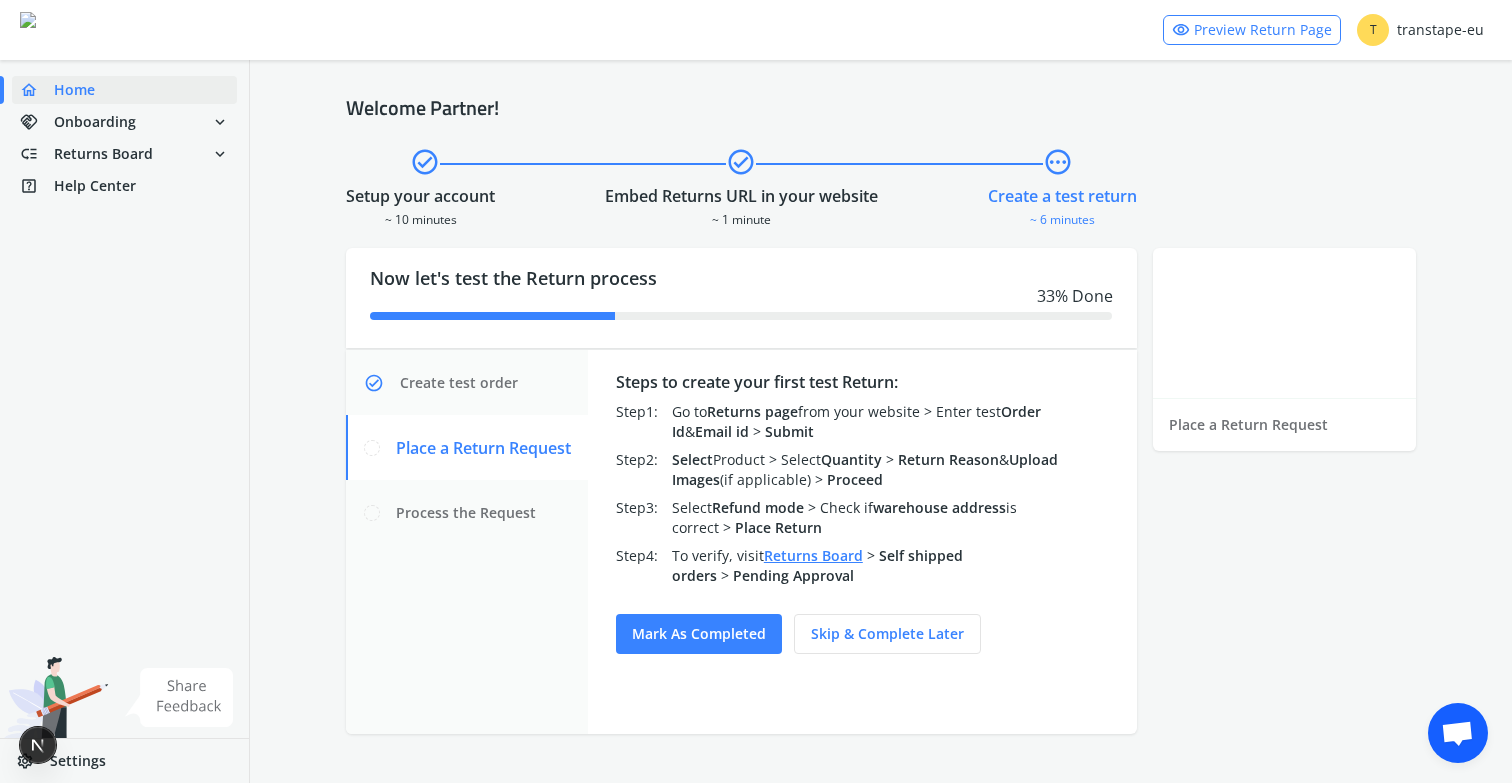 click on "home Home handshake Onboarding expand_more low_priority Returns Board expand_more help_center Help Center" at bounding box center (124, 138) 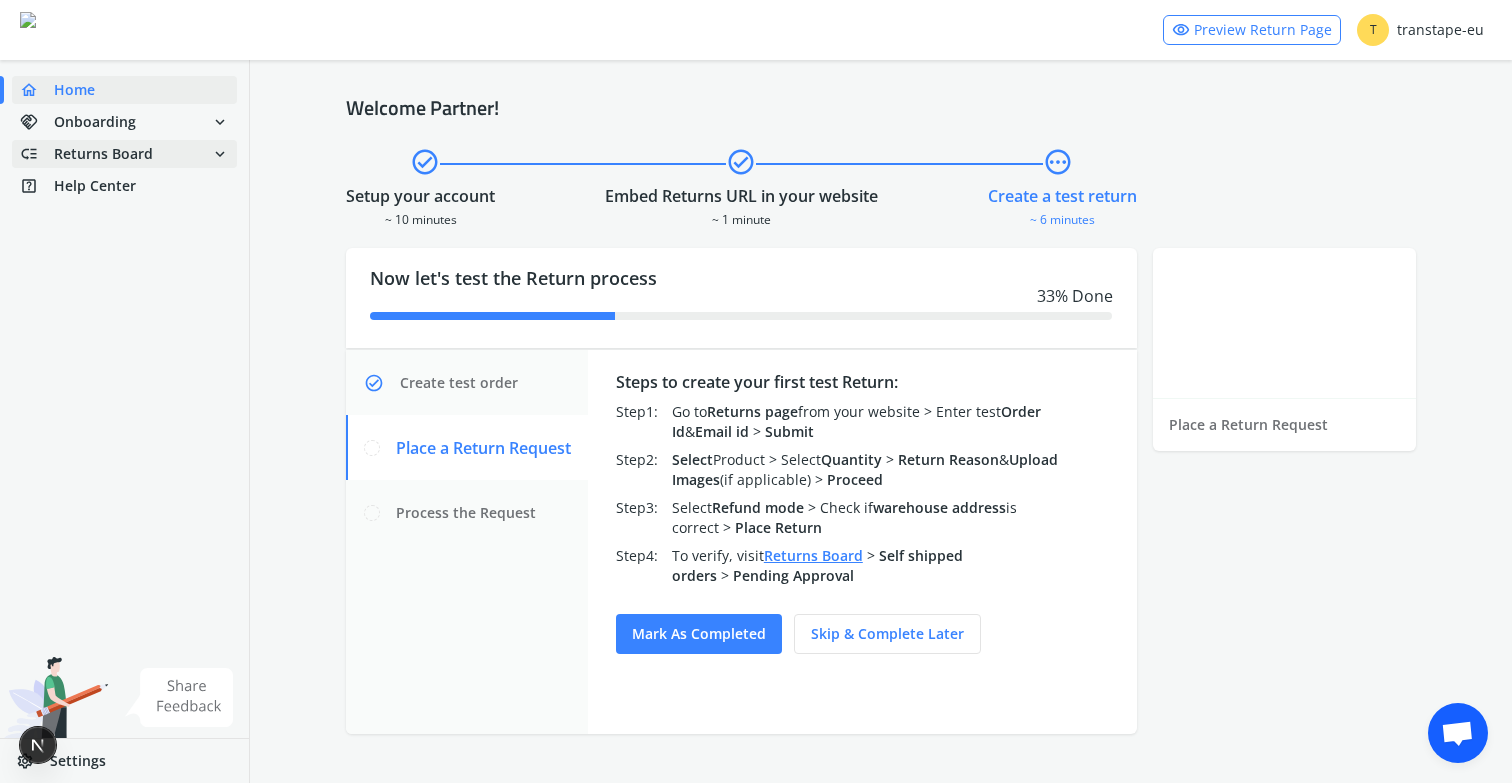 click on "low_priority Returns Board expand_more" at bounding box center (124, 154) 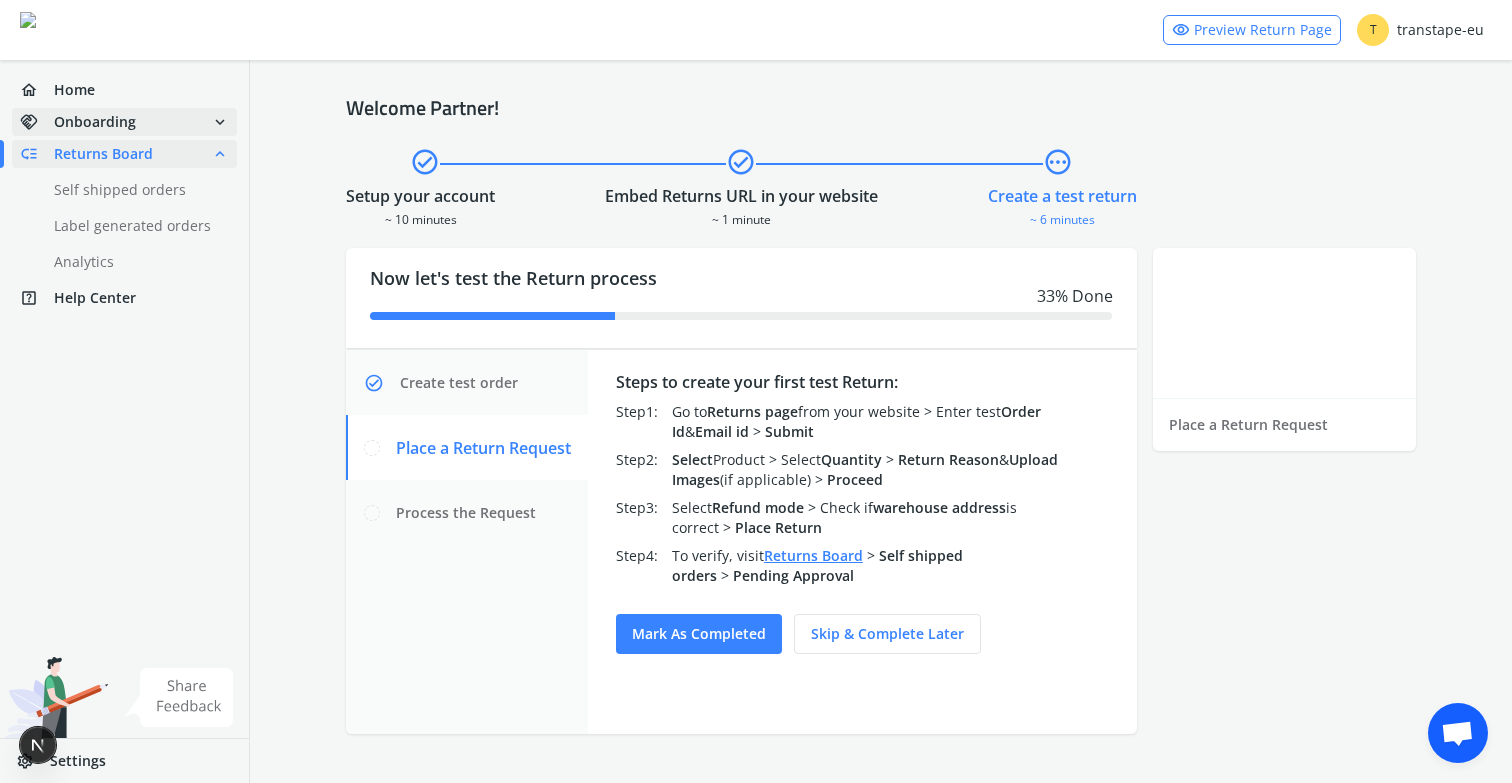 click on "handshake Onboarding expand_more" at bounding box center [124, 122] 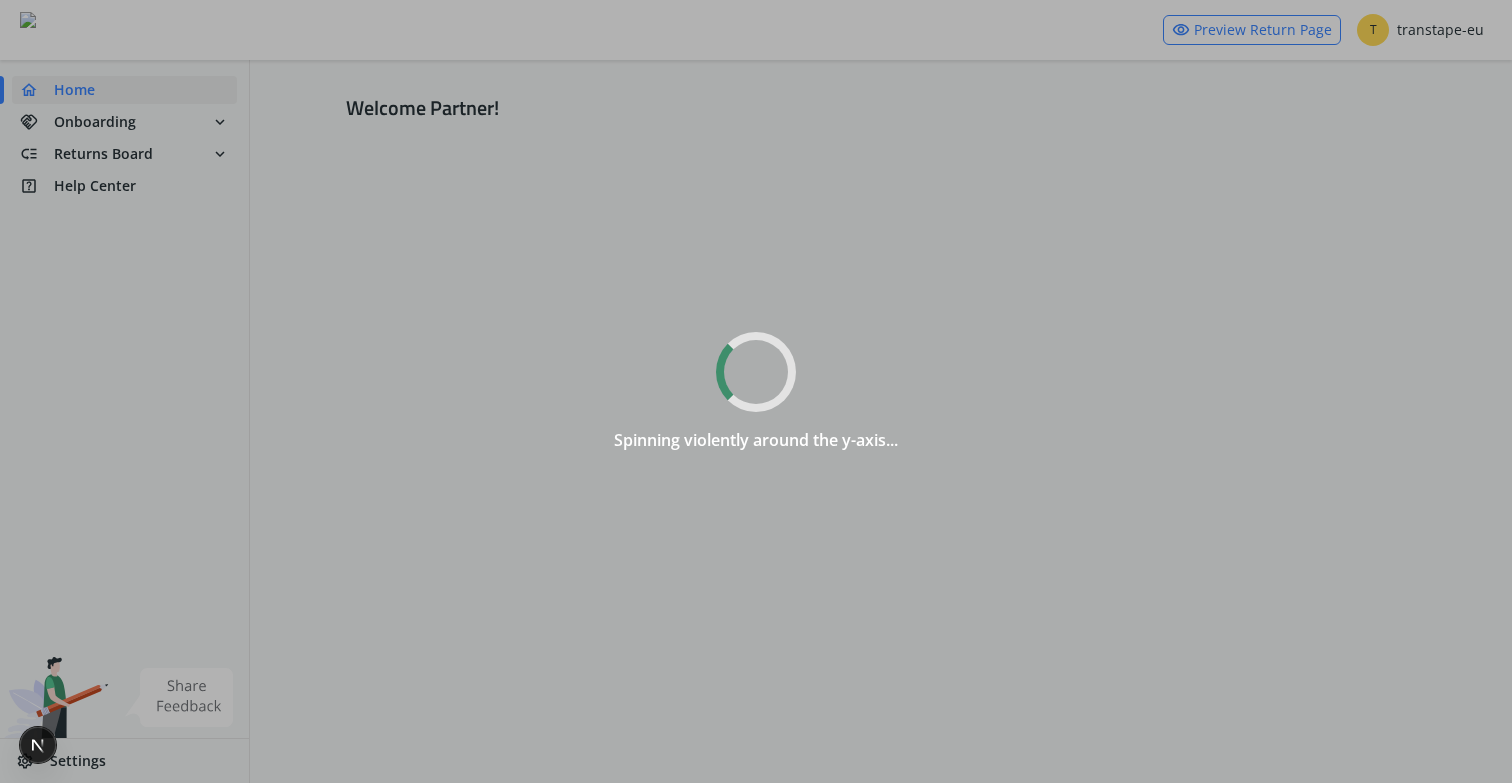 scroll, scrollTop: 0, scrollLeft: 0, axis: both 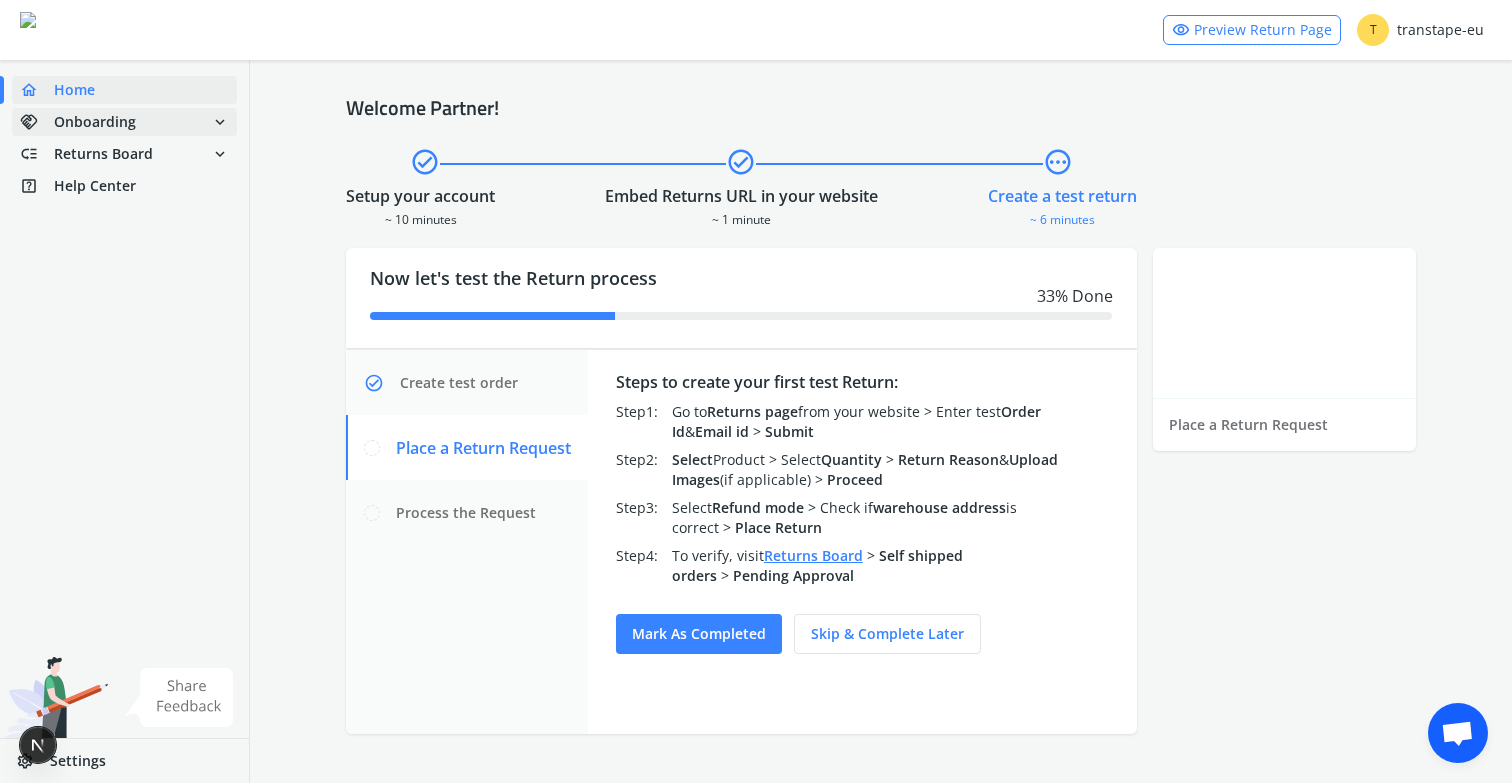 click on "handshake Onboarding expand_more" at bounding box center [124, 122] 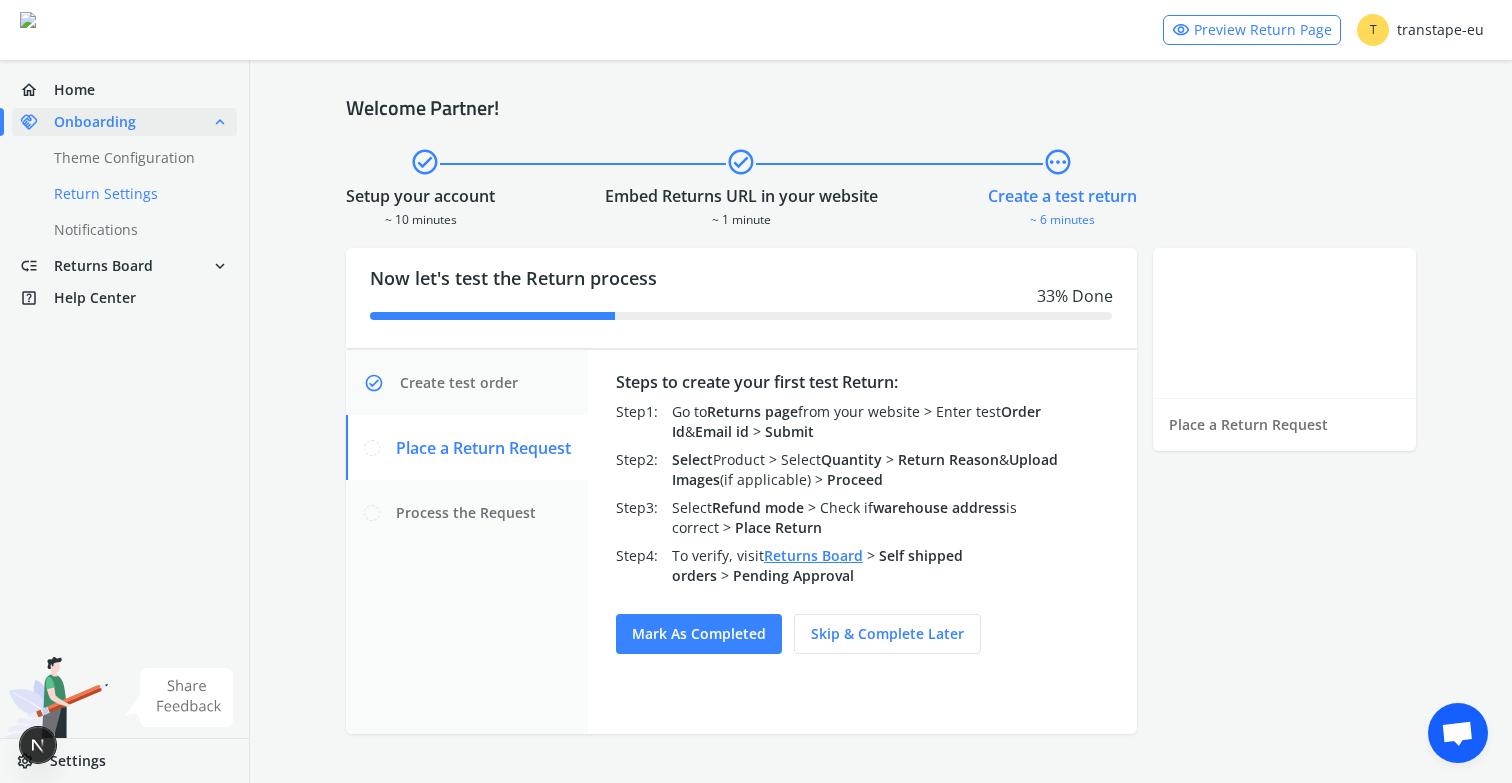 click on "done Return Settings" at bounding box center [136, 194] 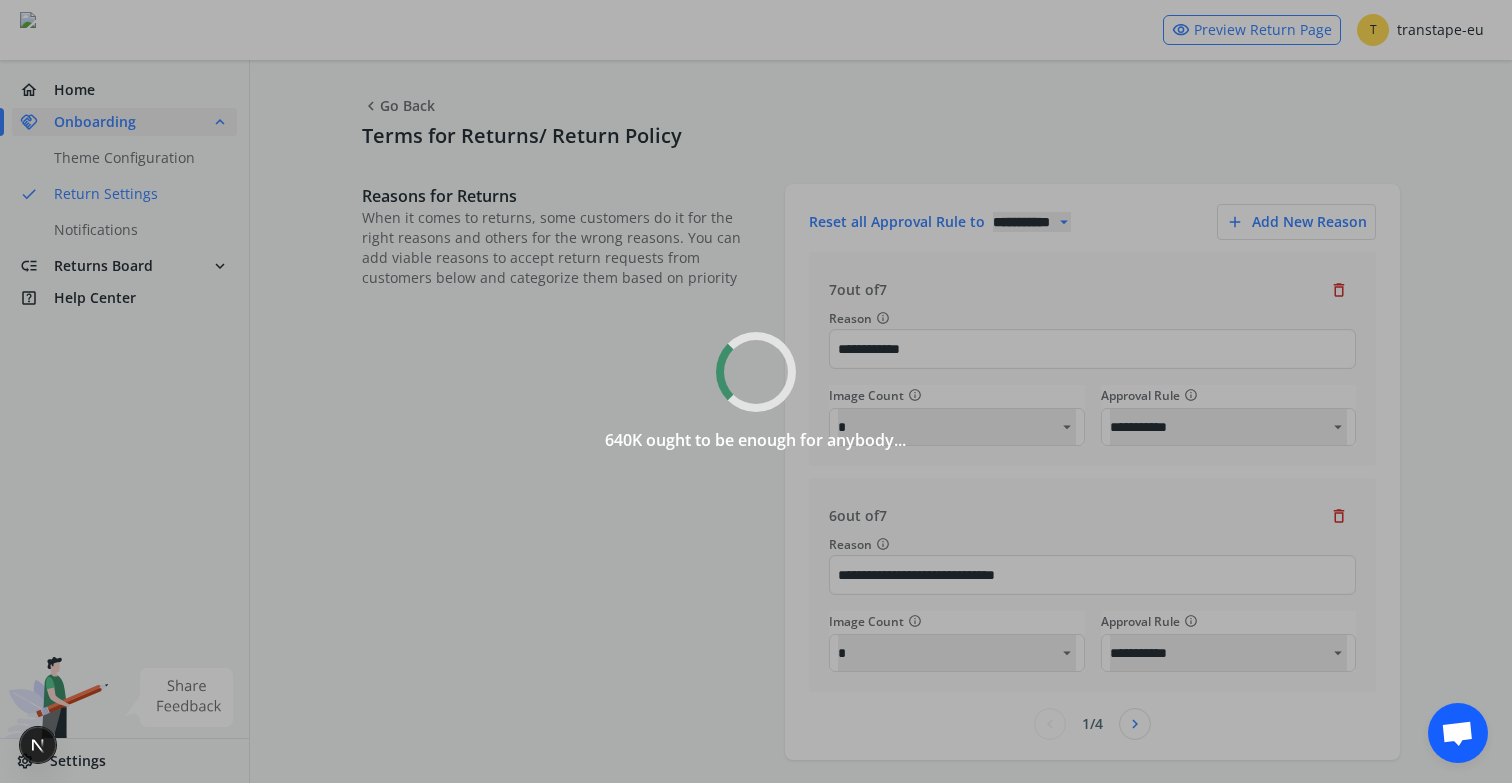 select 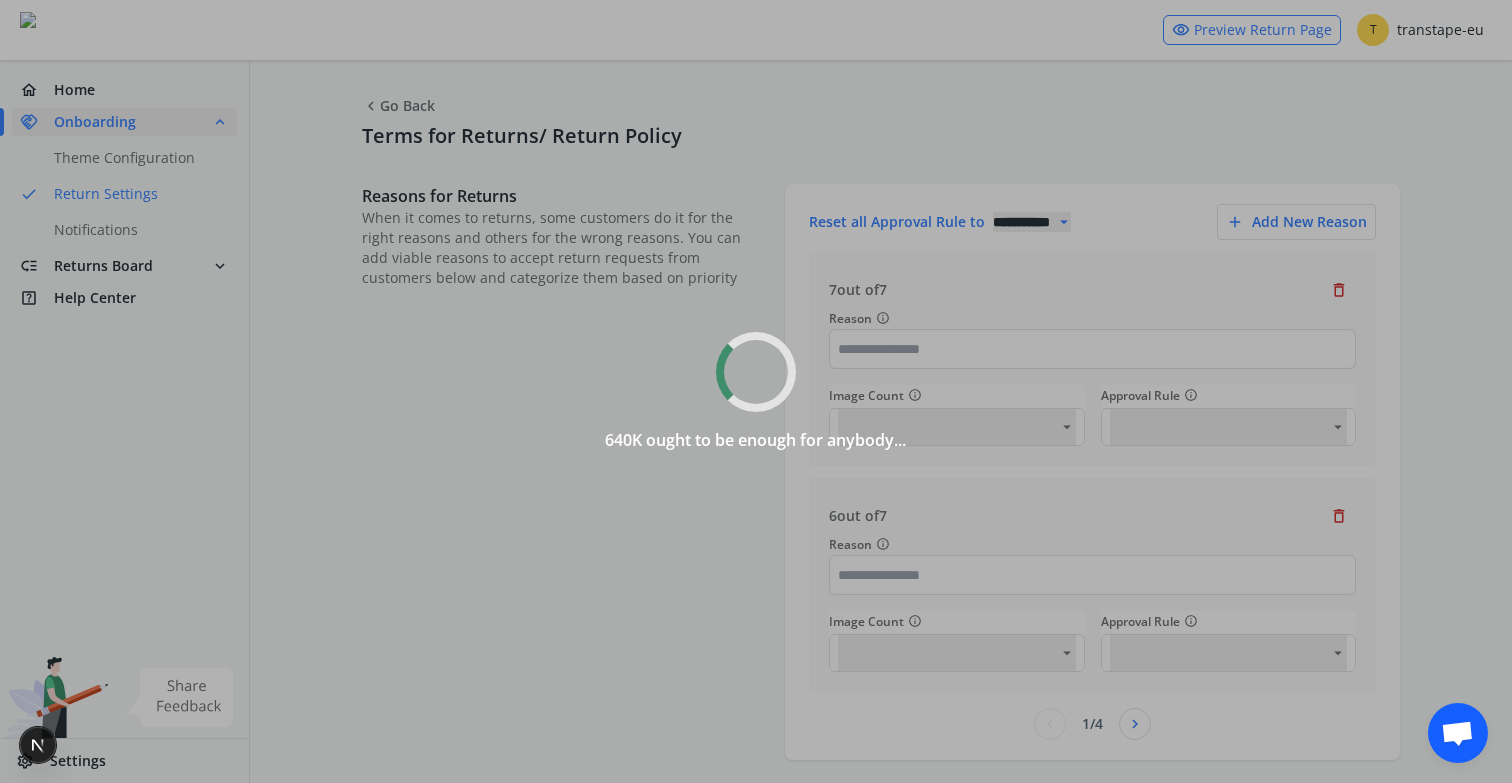 select on "******" 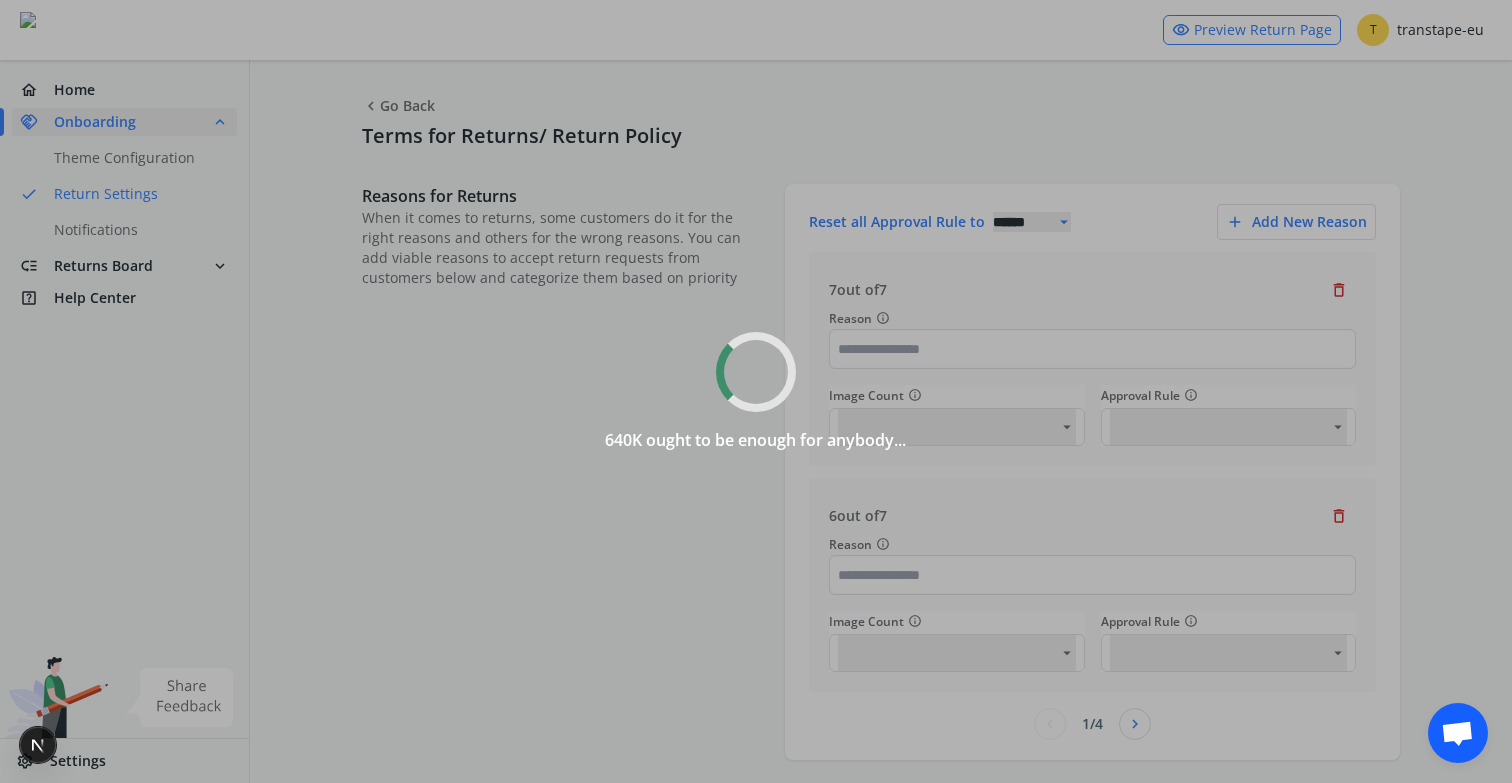 select on "*" 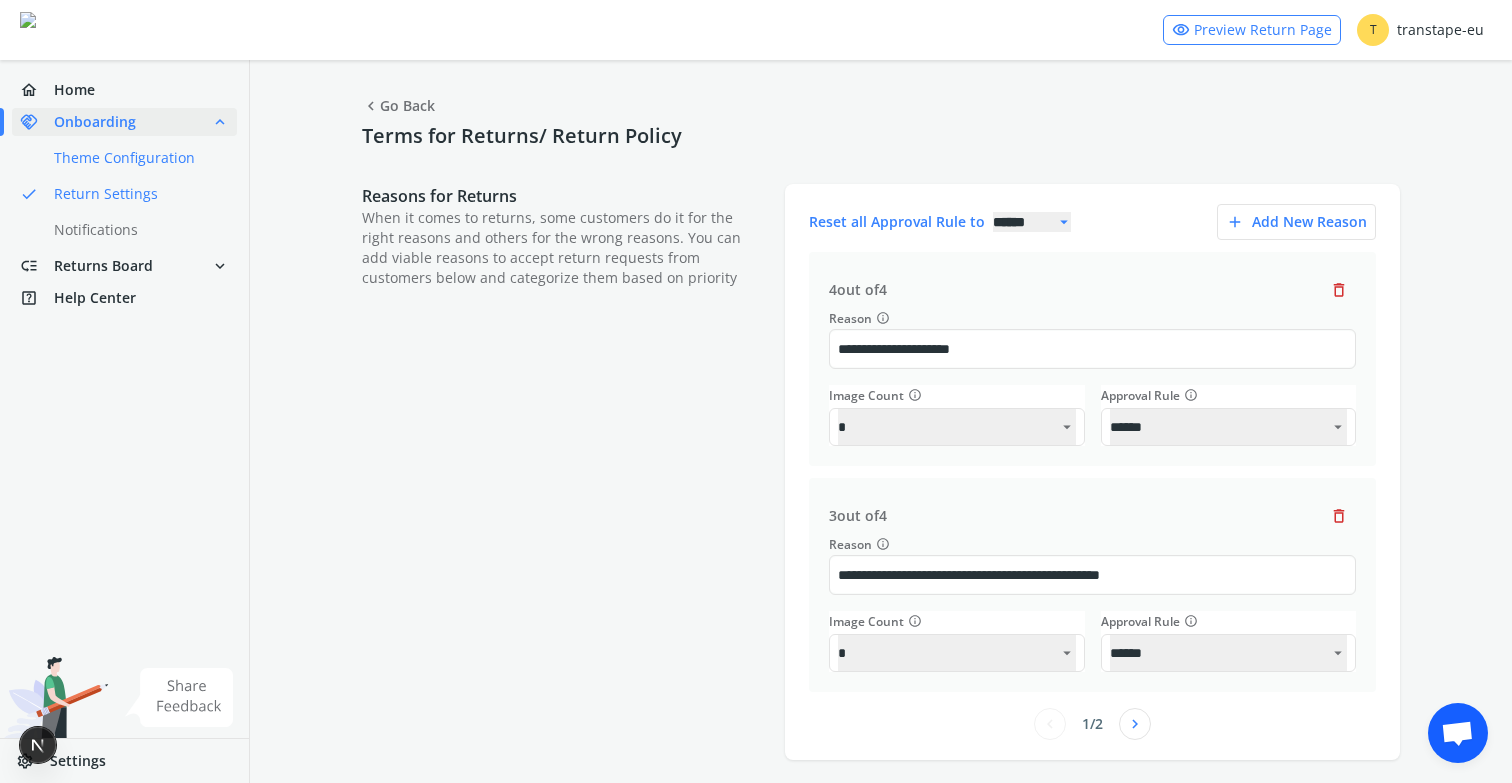 click on "done Theme Configuration" at bounding box center (136, 158) 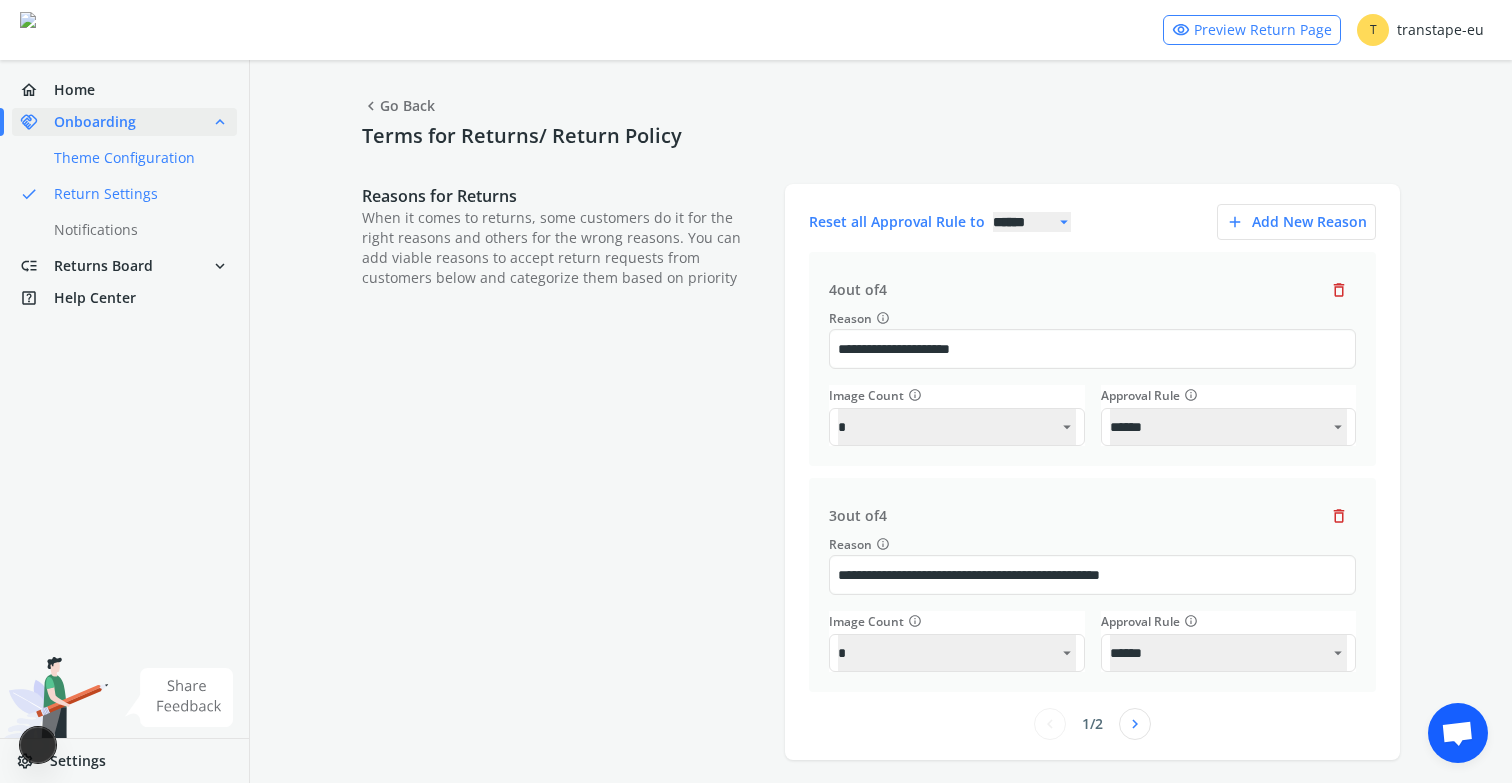 select on "******" 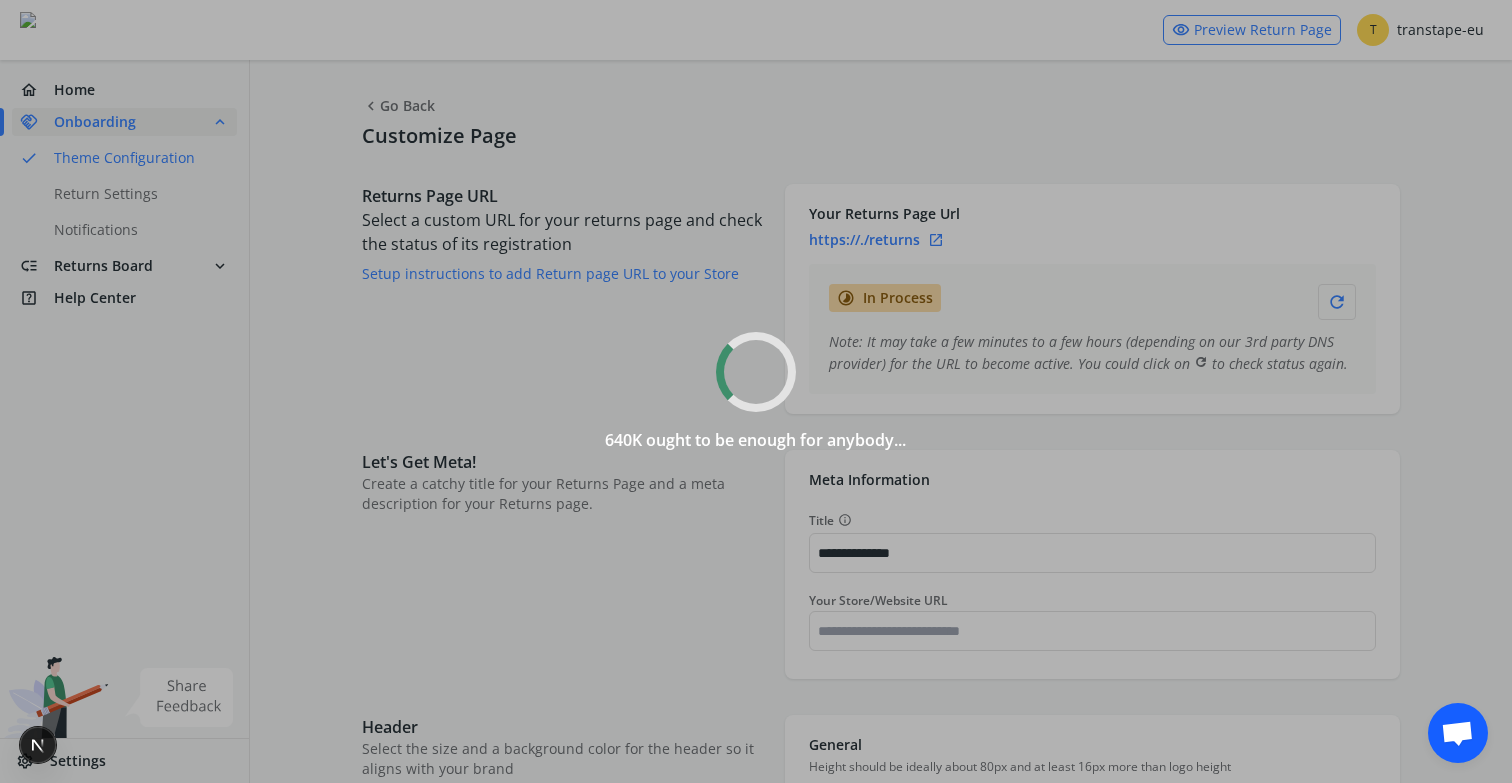 type on "*******" 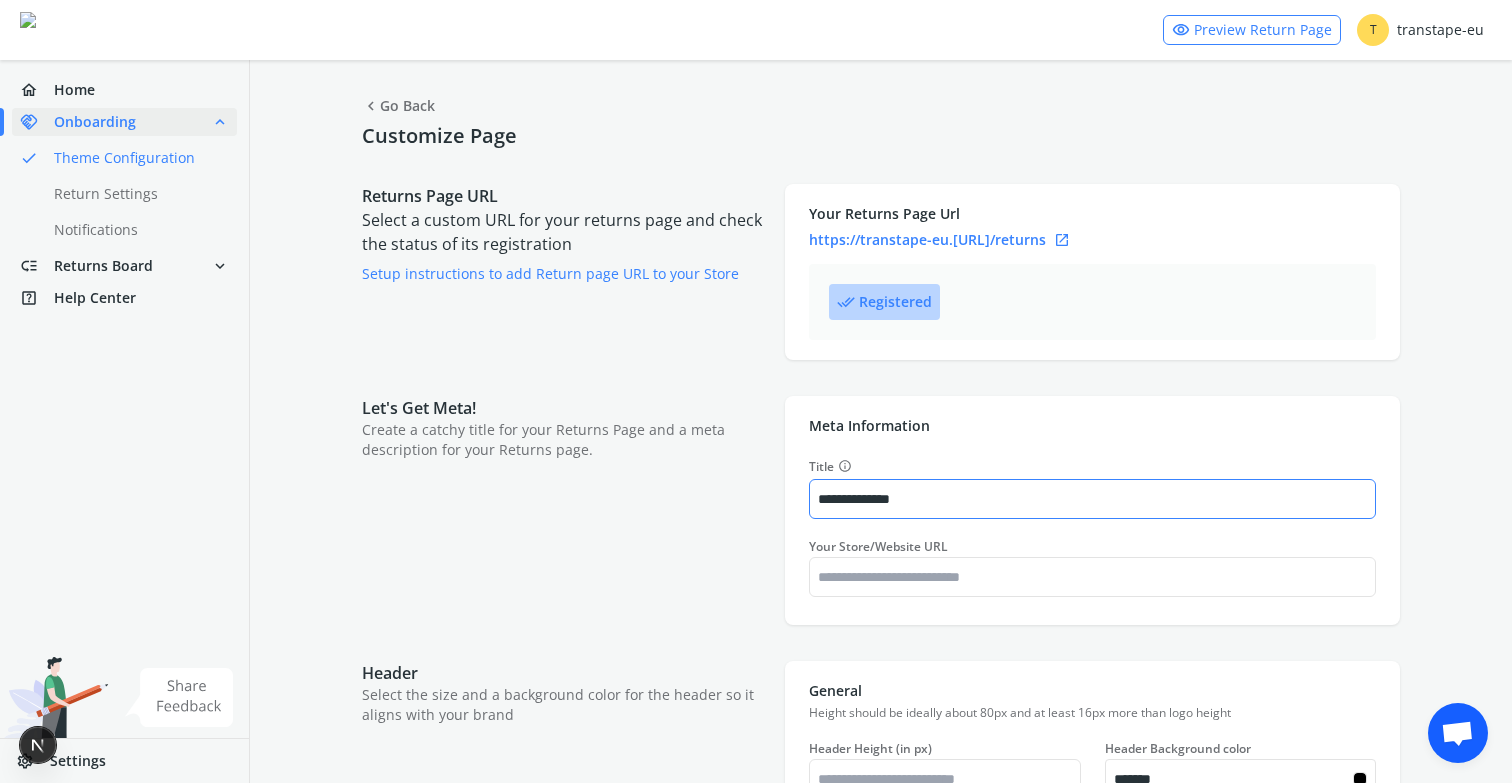 type on "*******" 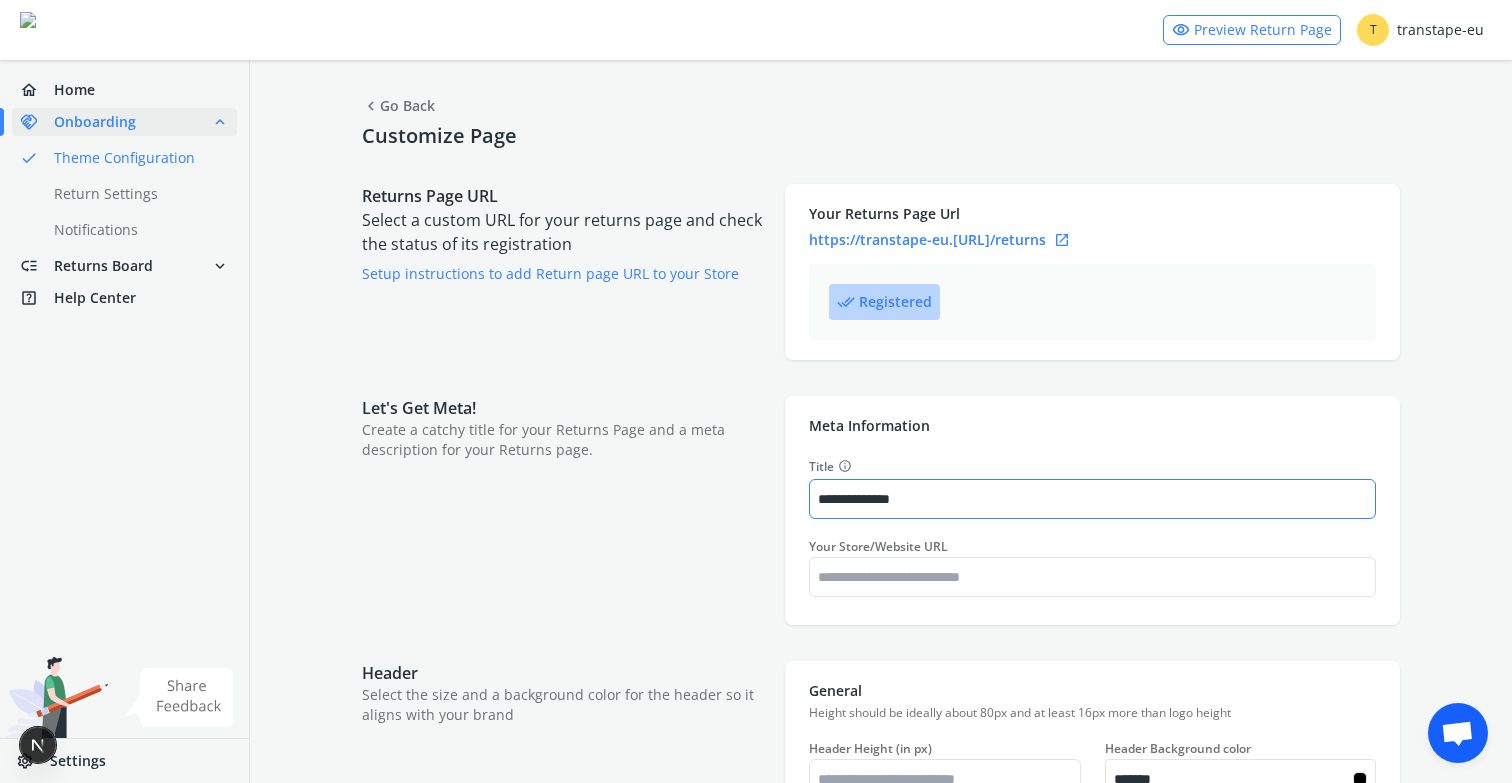 type on "*******" 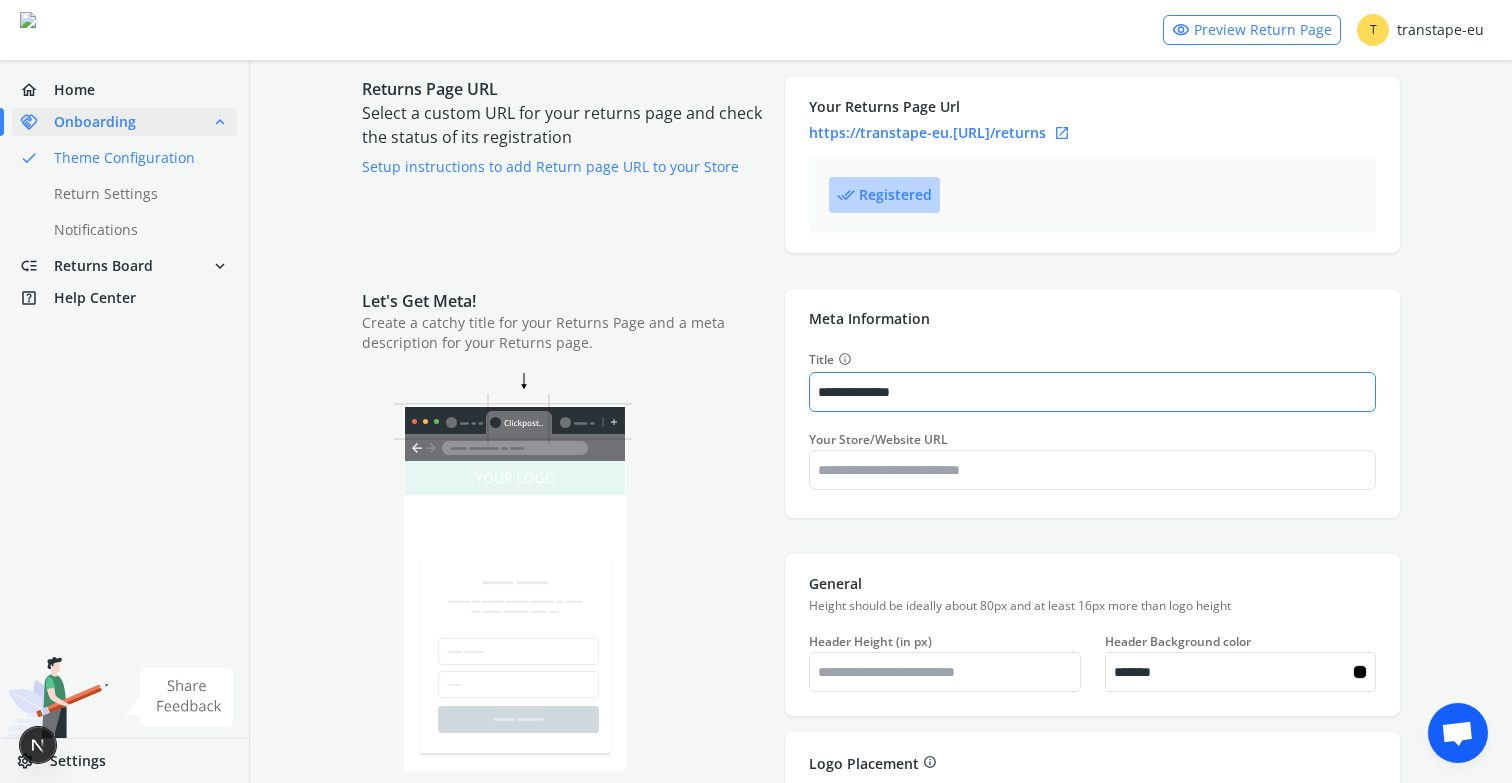 type on "**********" 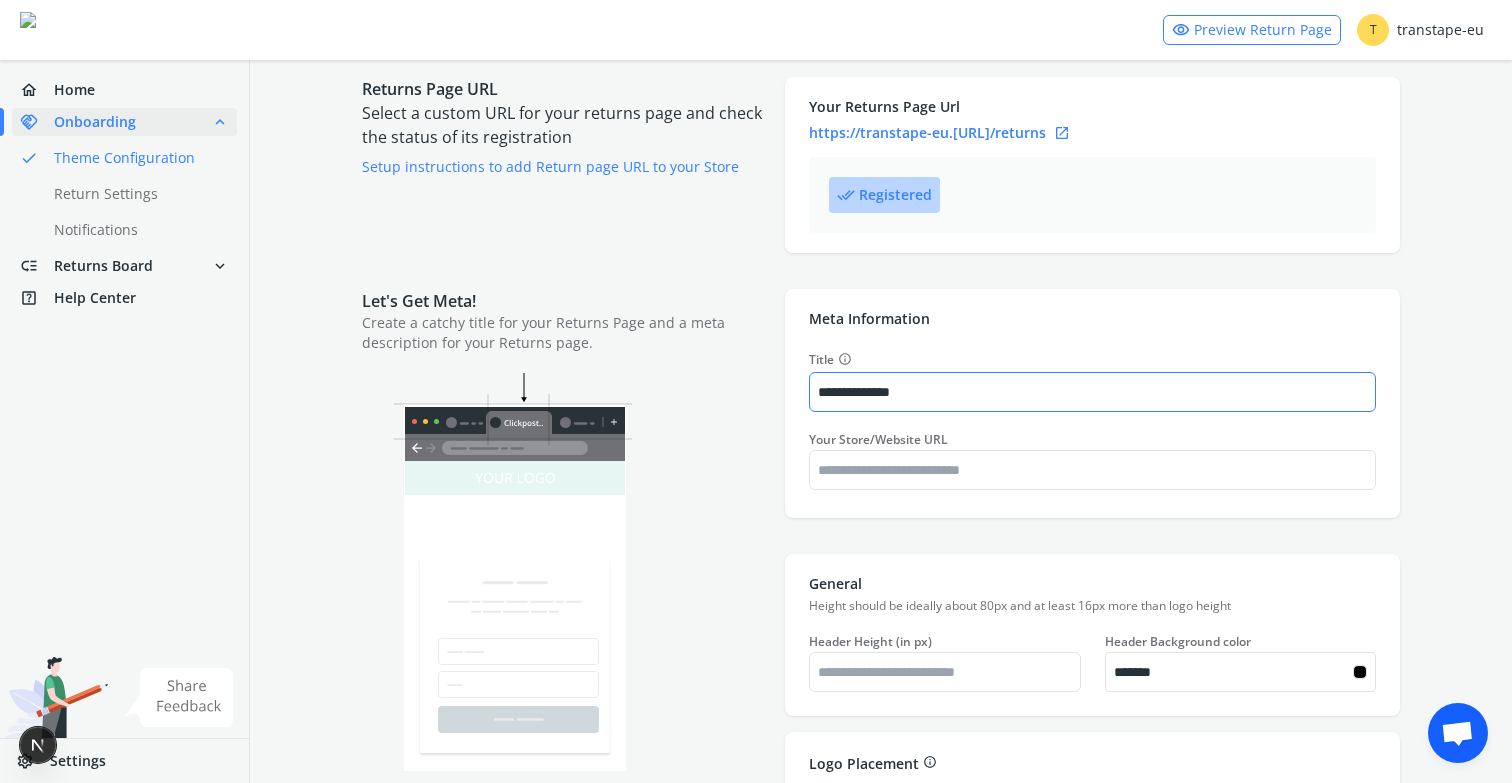 type on "**" 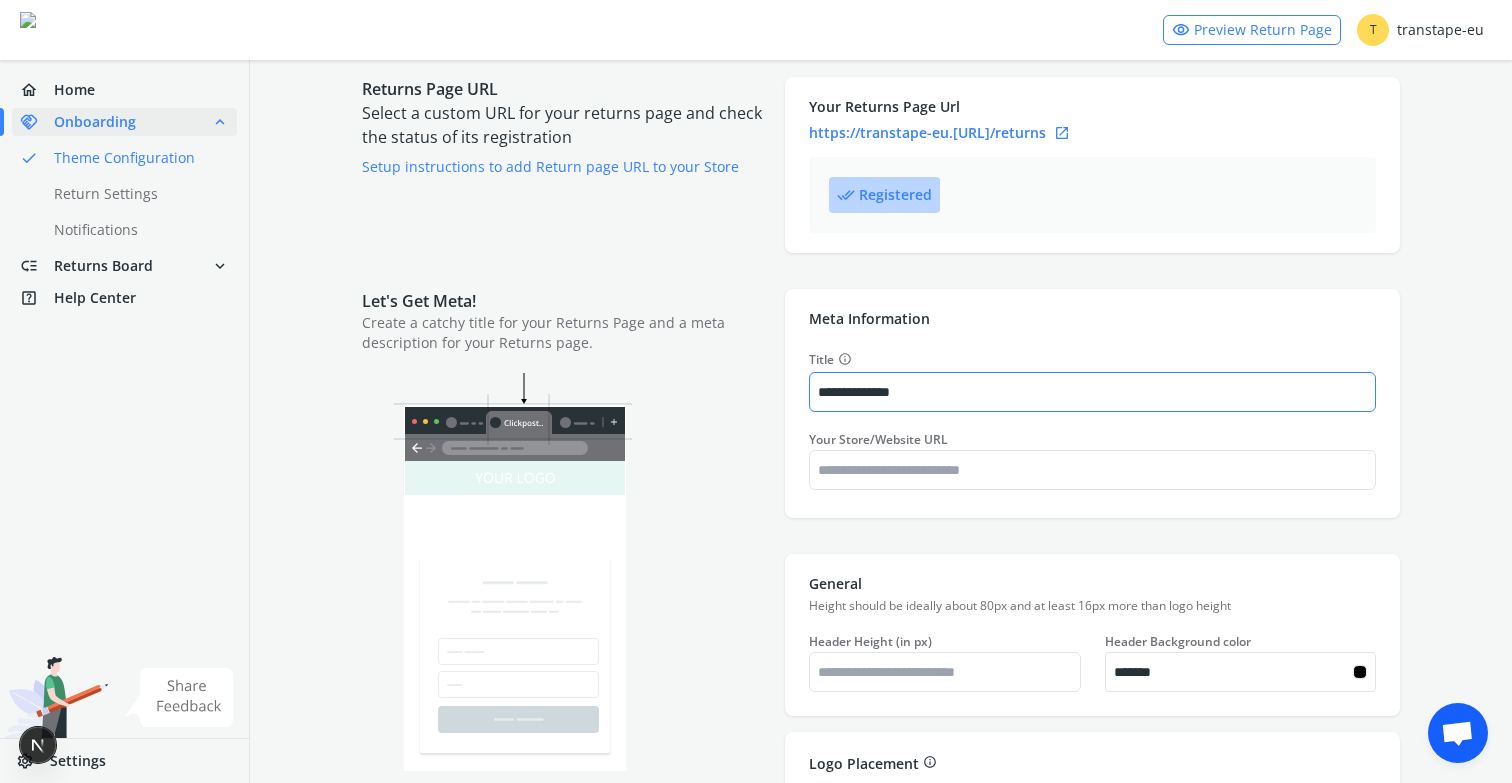 select 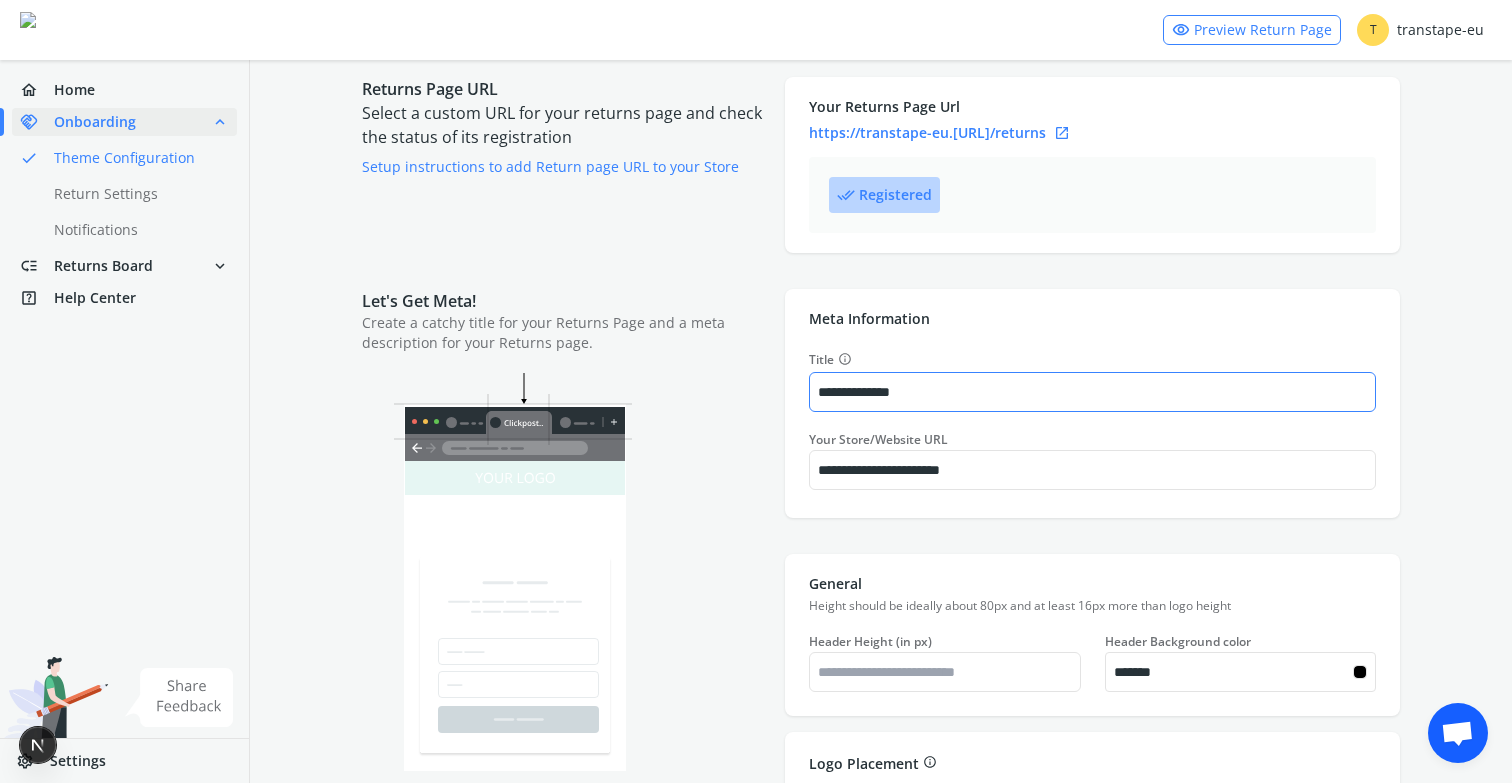 type on "*******" 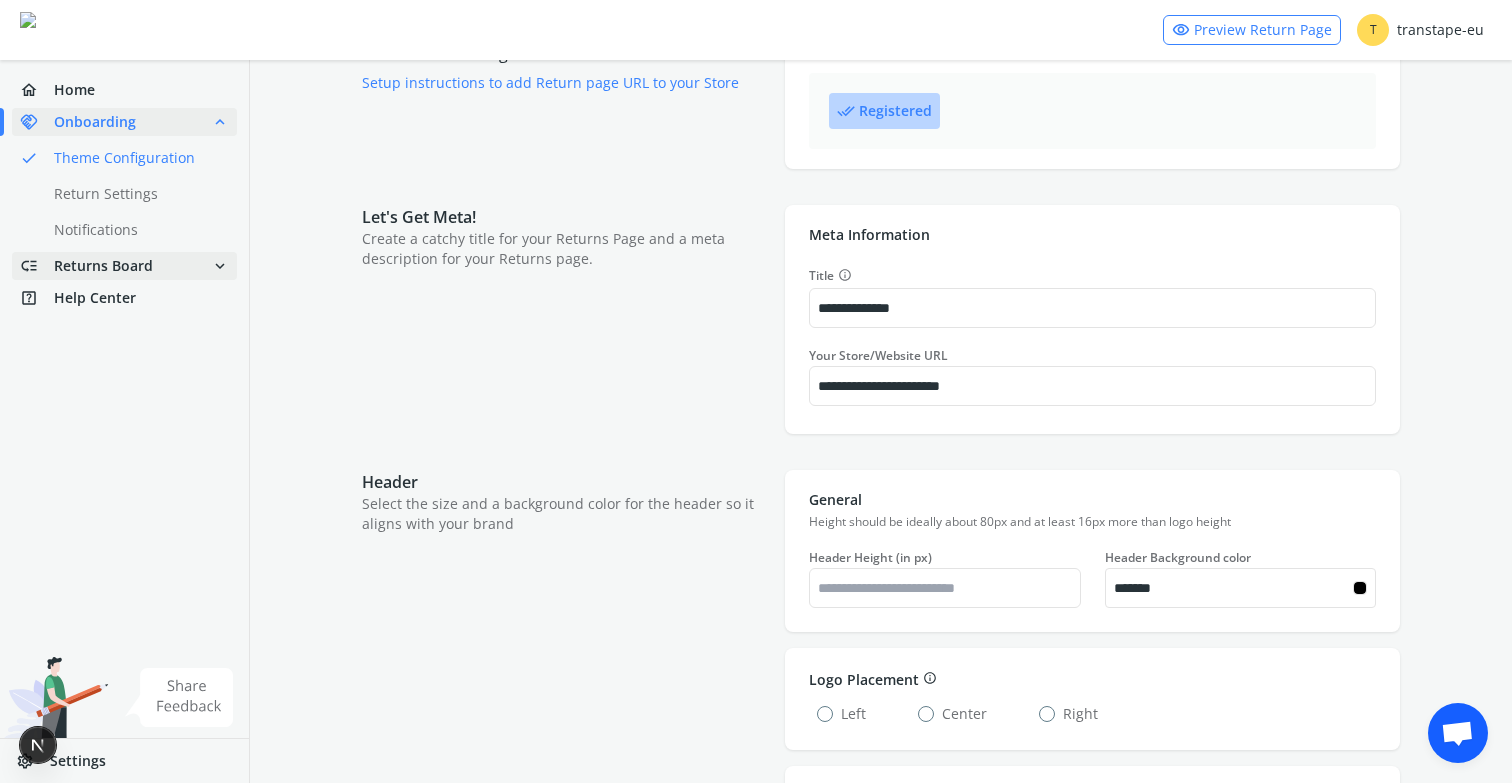 click on "Returns Board" at bounding box center (103, 266) 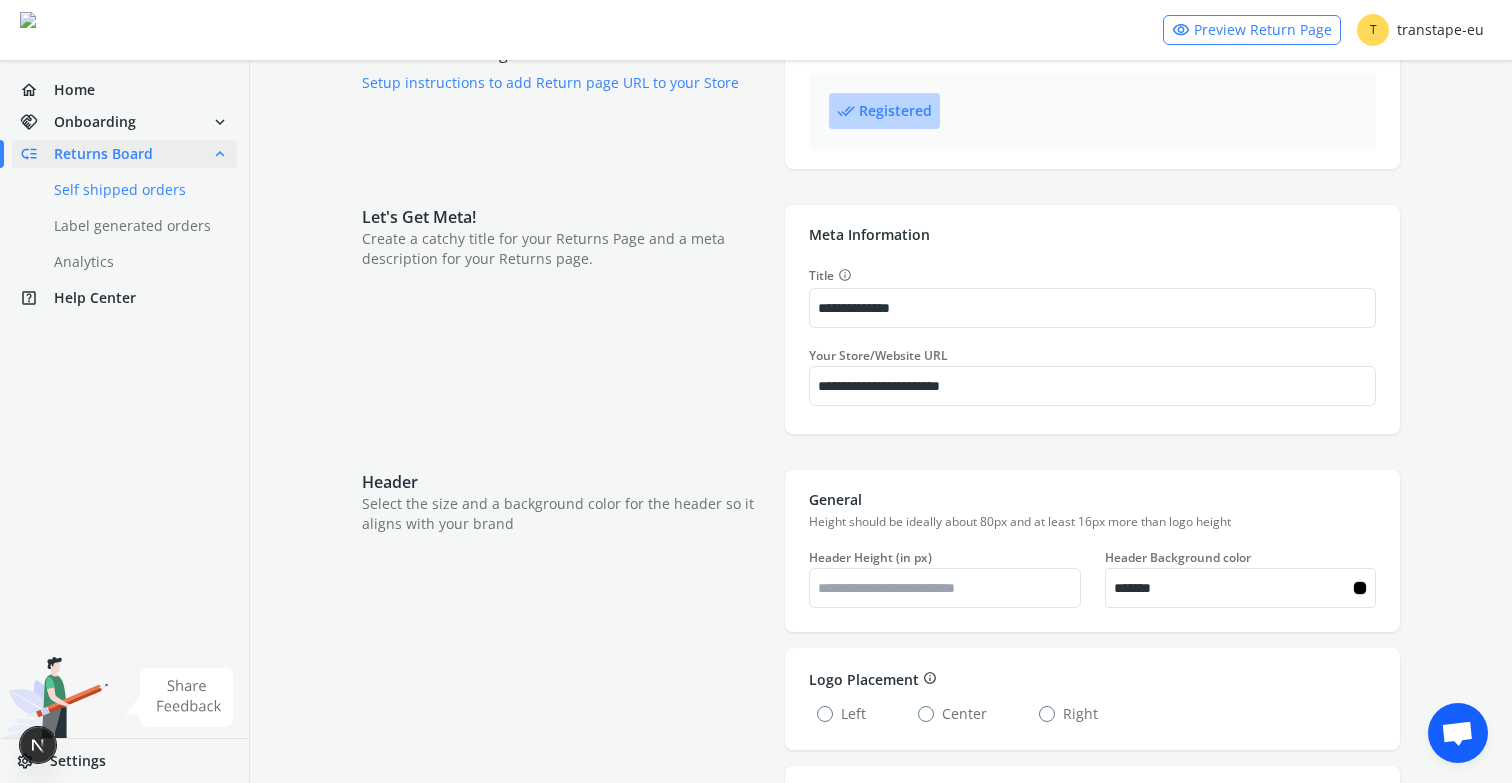 click on "done Self shipped orders" at bounding box center (136, 190) 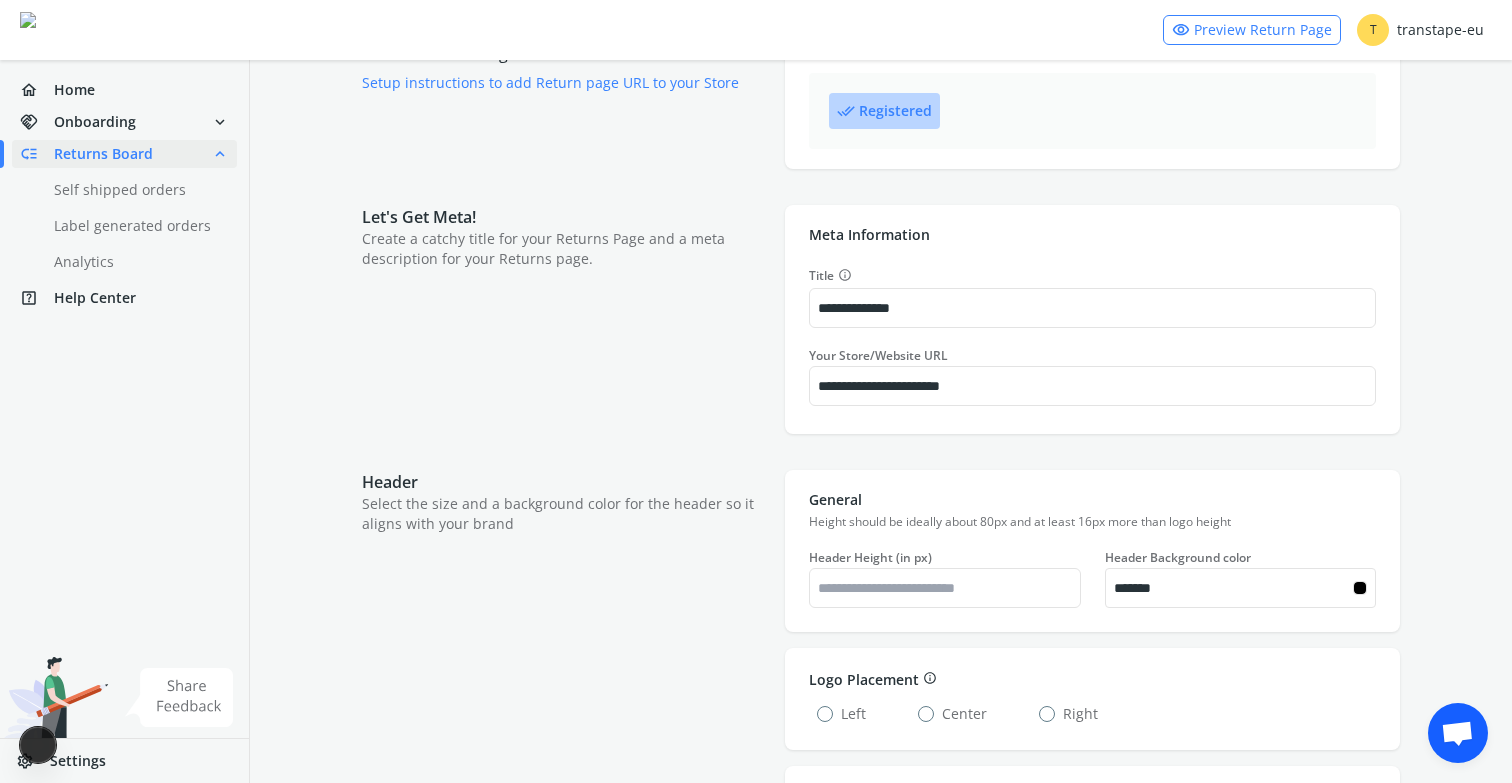 type on "*******" 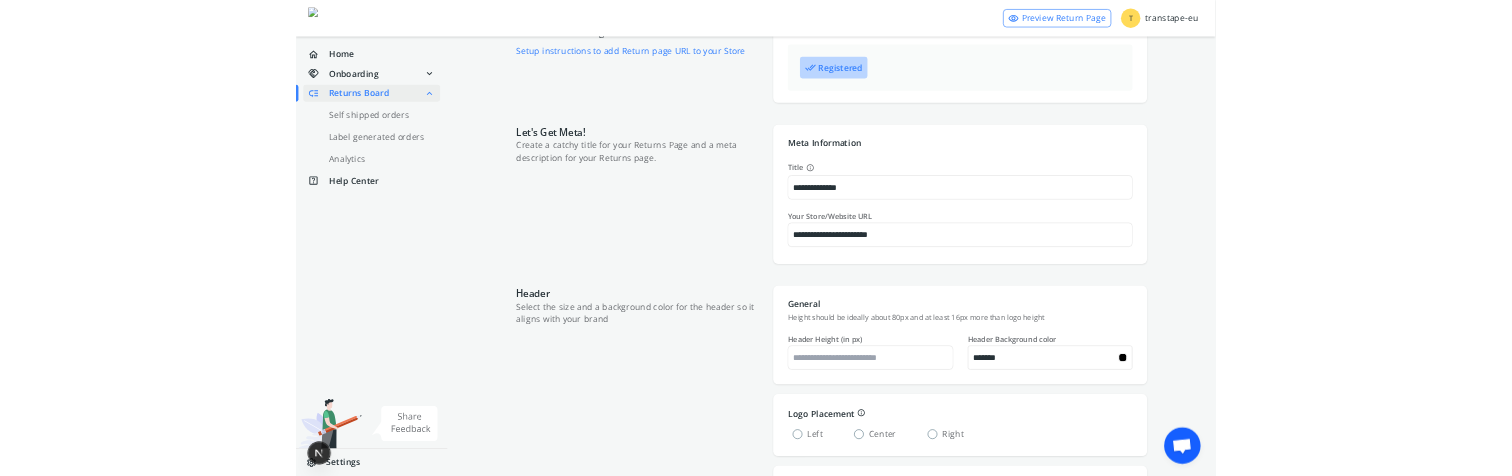 scroll, scrollTop: 0, scrollLeft: 0, axis: both 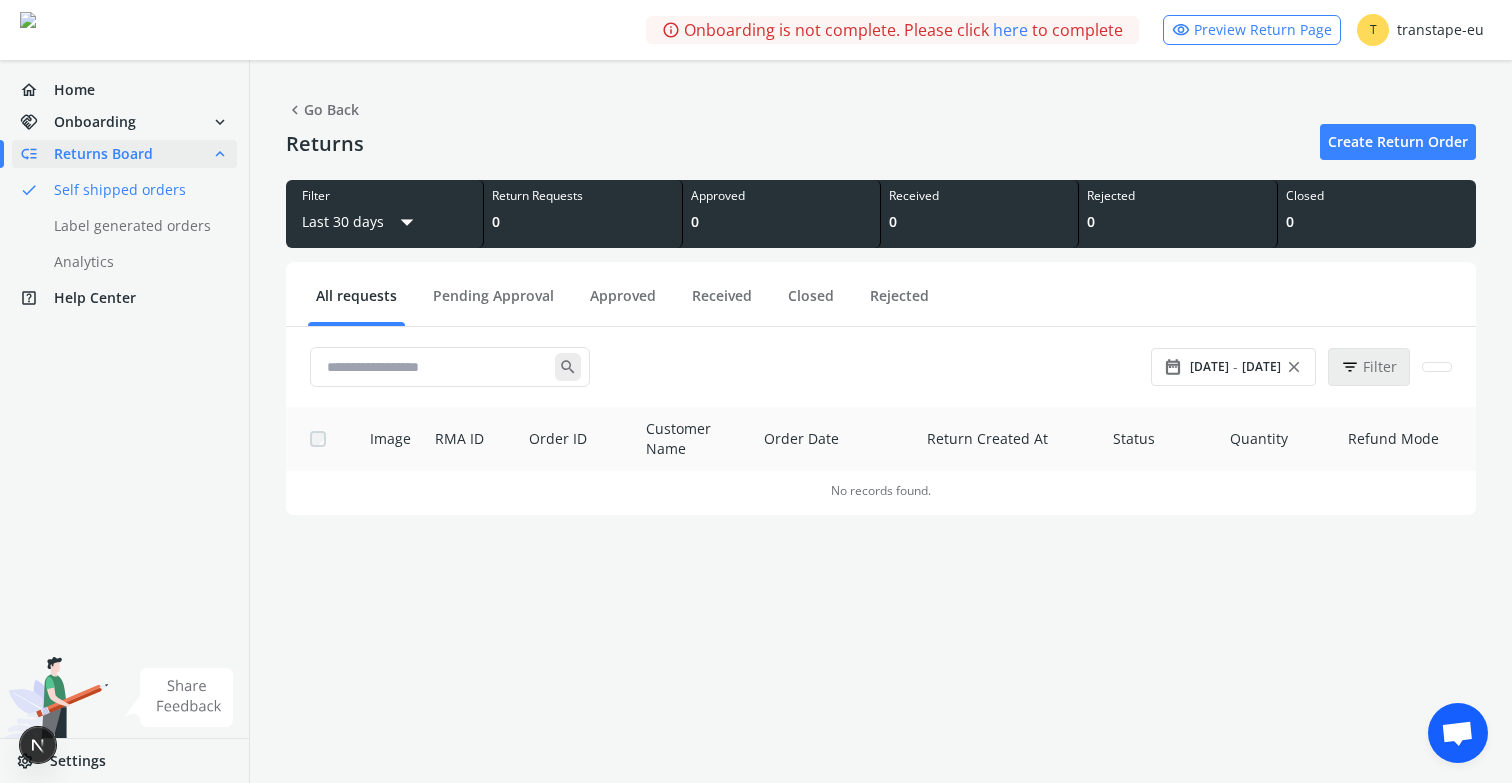 click on "filter_list Filter" at bounding box center (1369, 367) 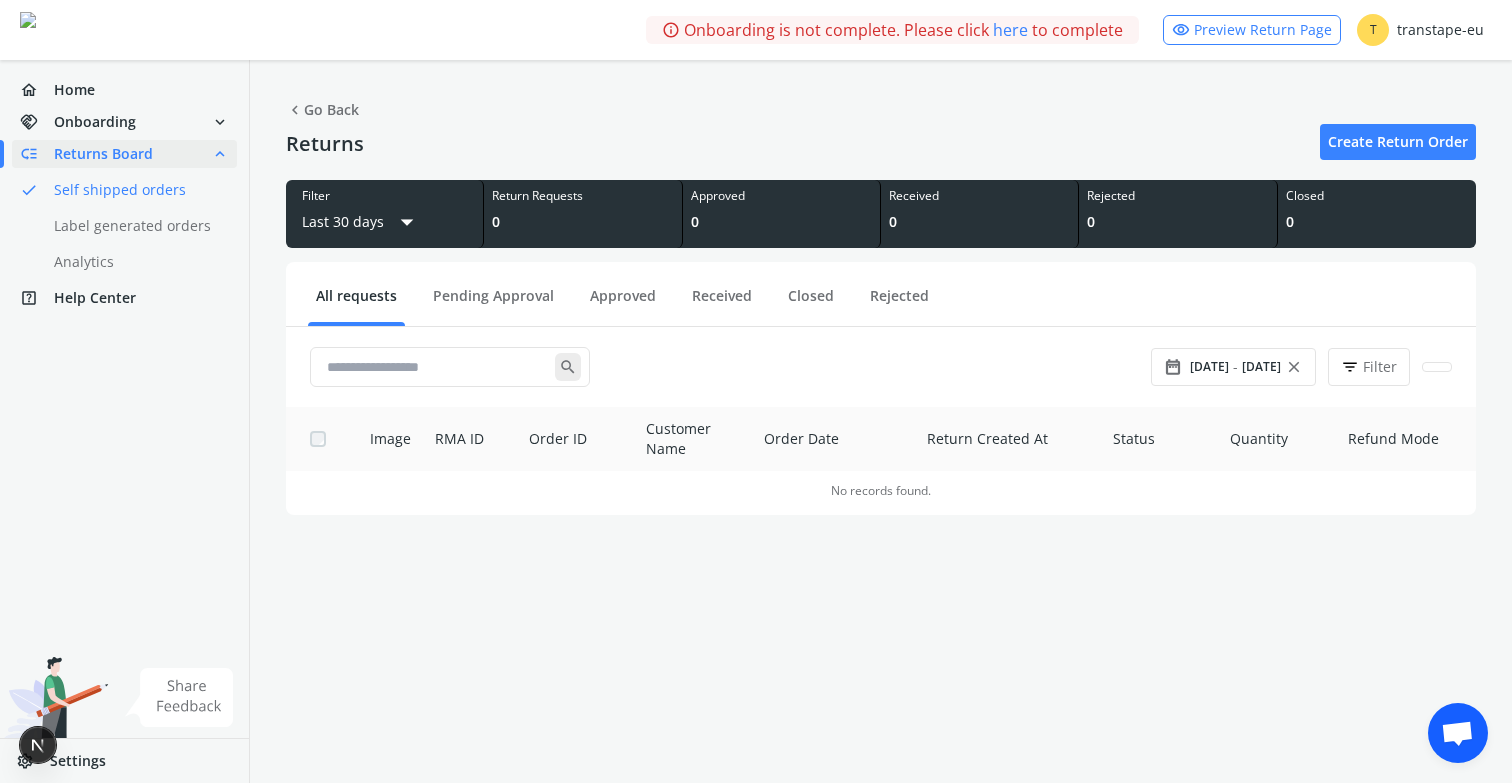 click on "Return Created At" at bounding box center (1008, 439) 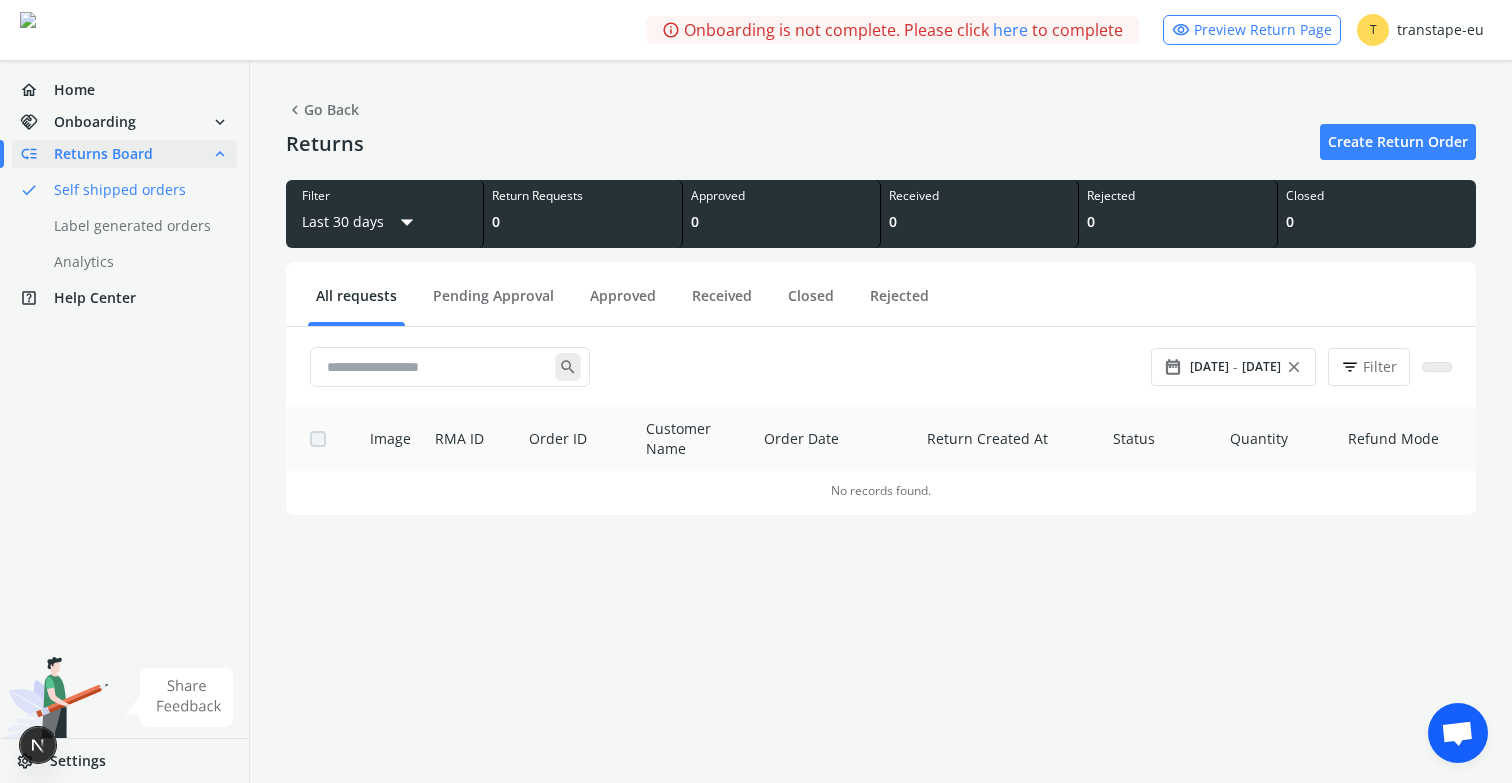 click at bounding box center [1437, 367] 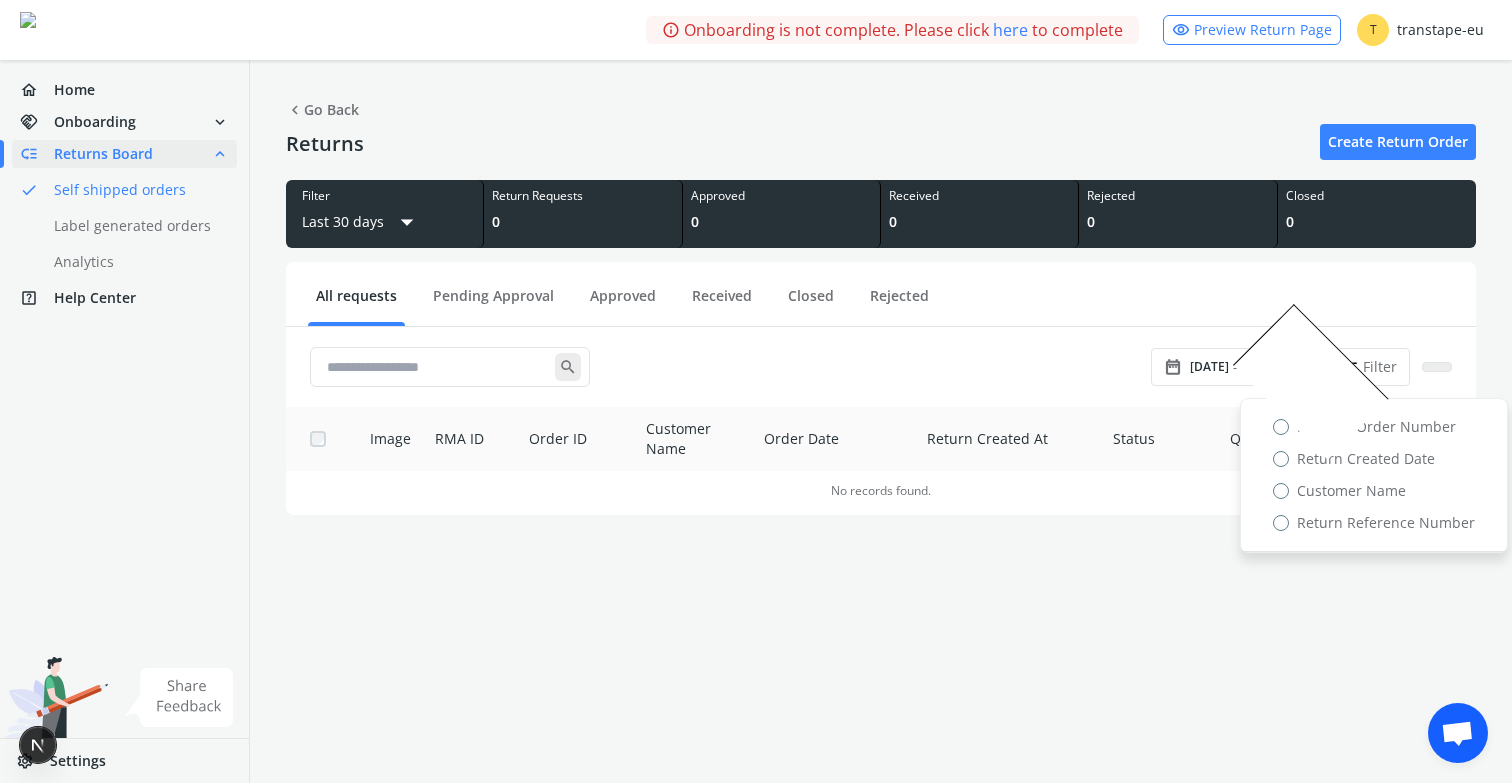 click at bounding box center [1437, 367] 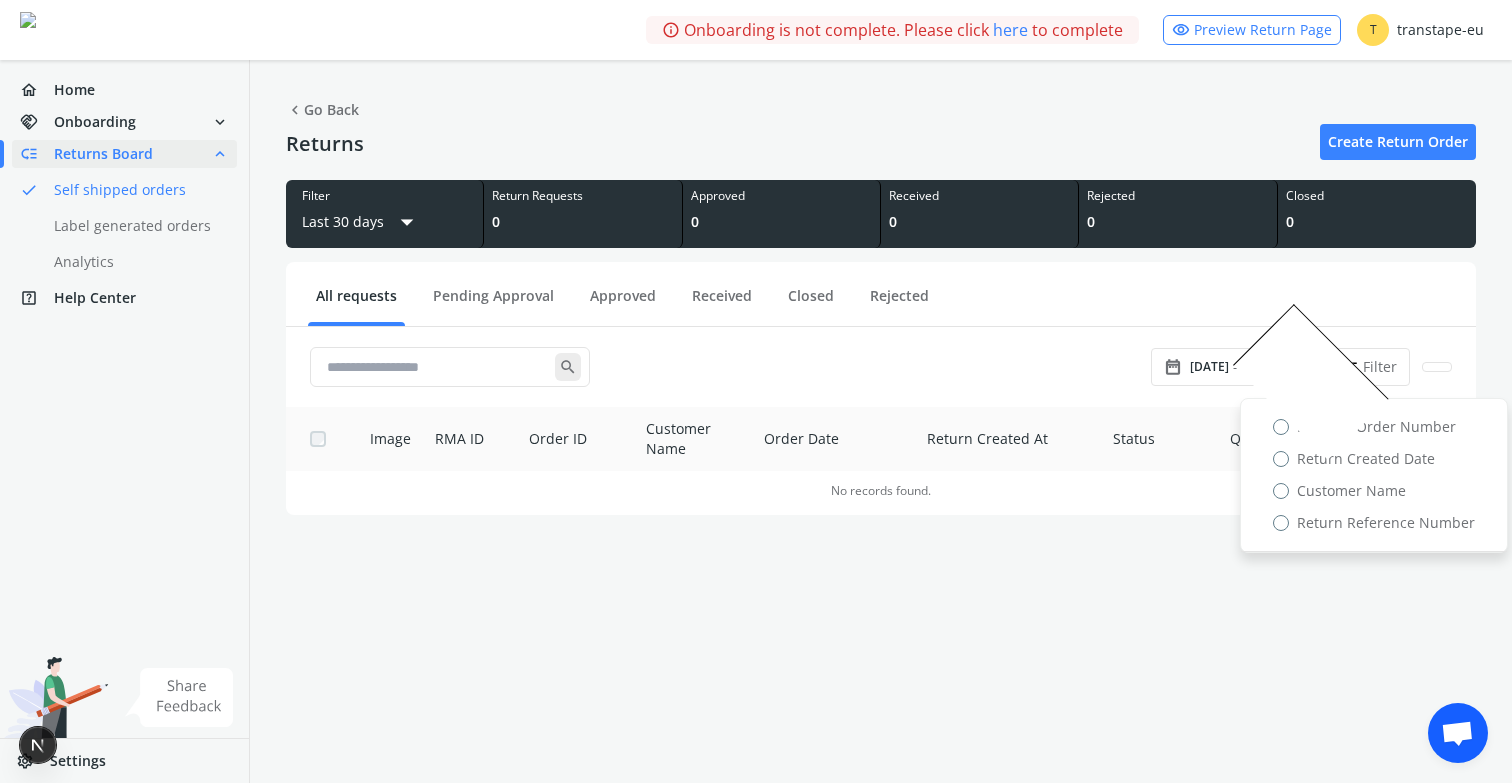 click on "search" at bounding box center [730, 367] 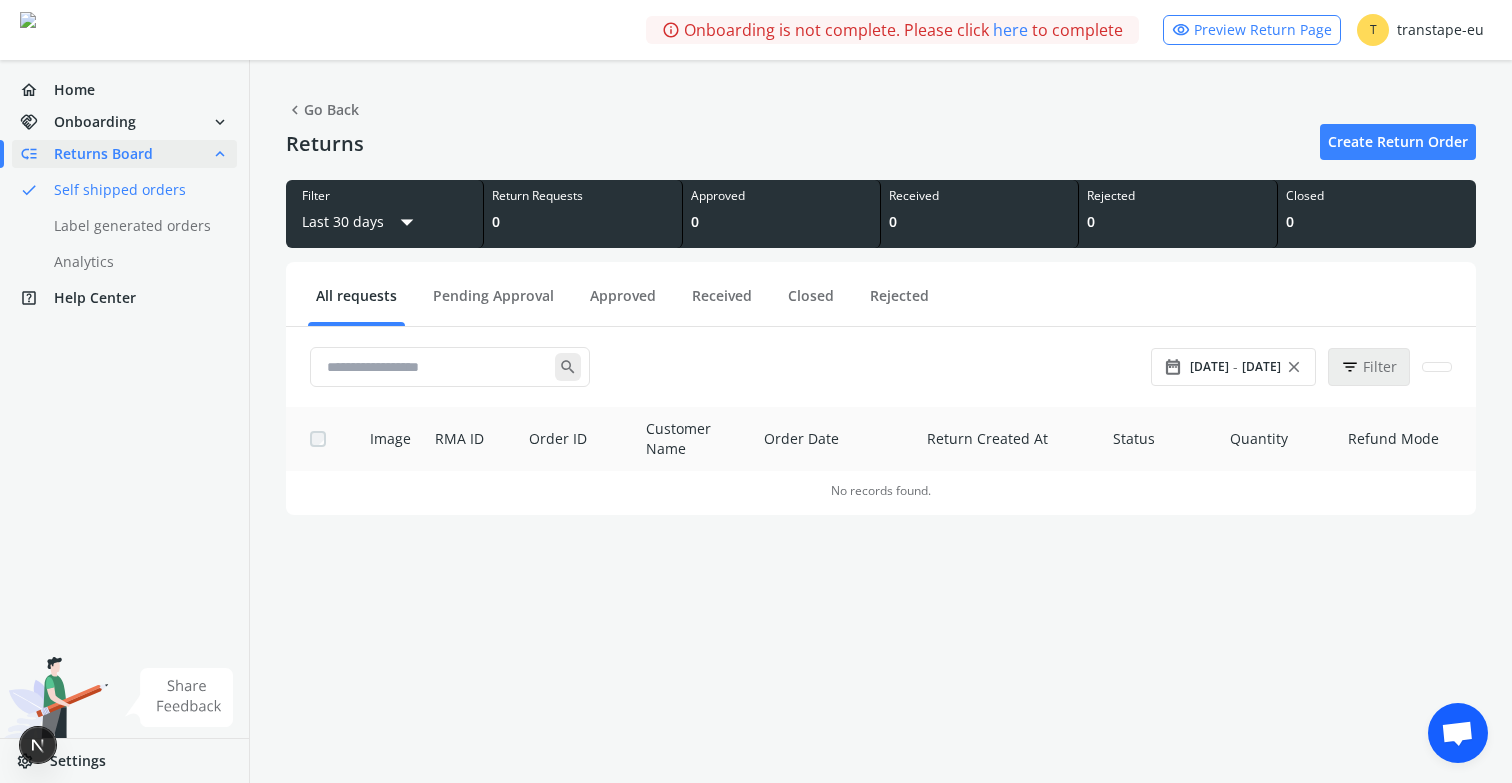 click on "Filter" at bounding box center [1380, 367] 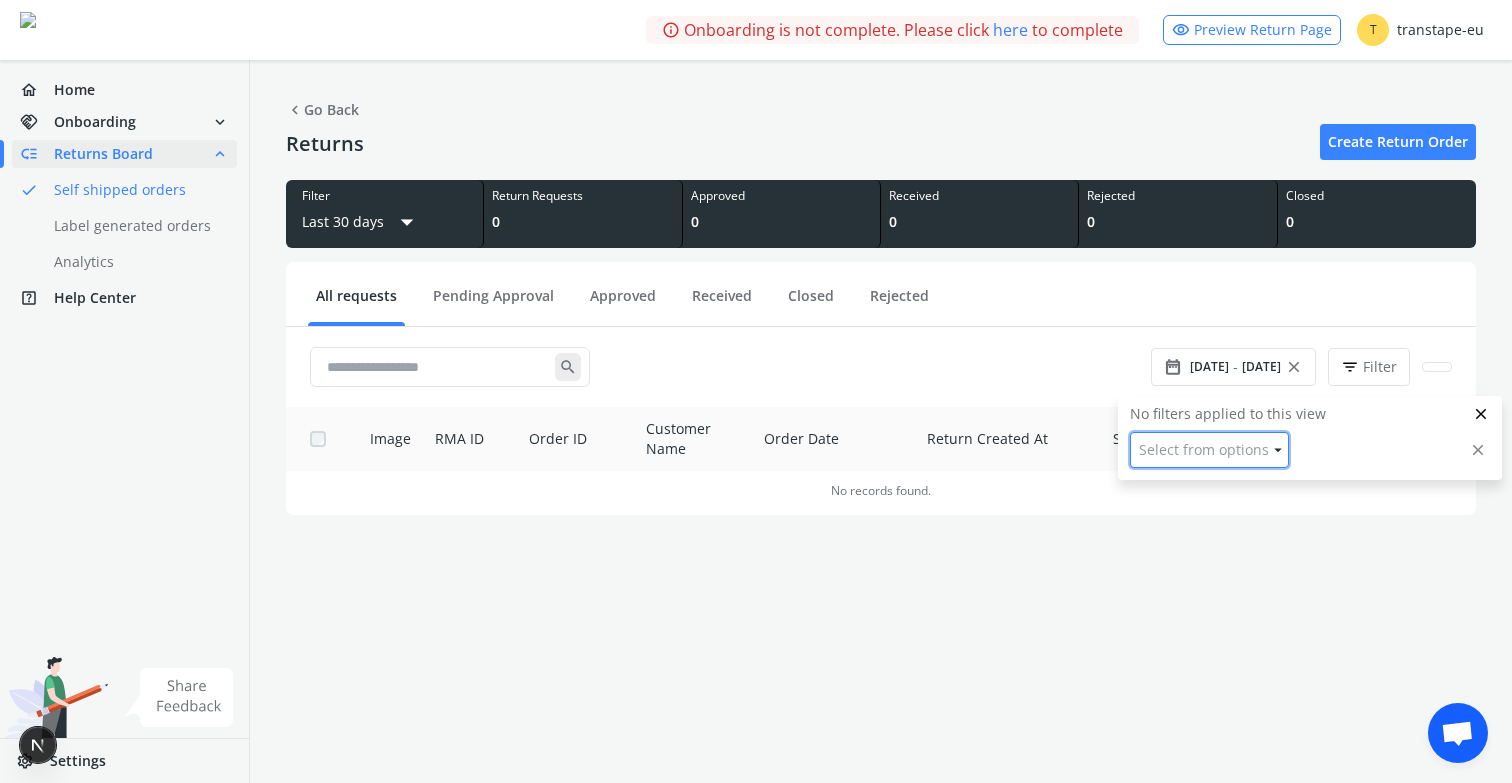 click on "Select from options" at bounding box center [1204, 450] 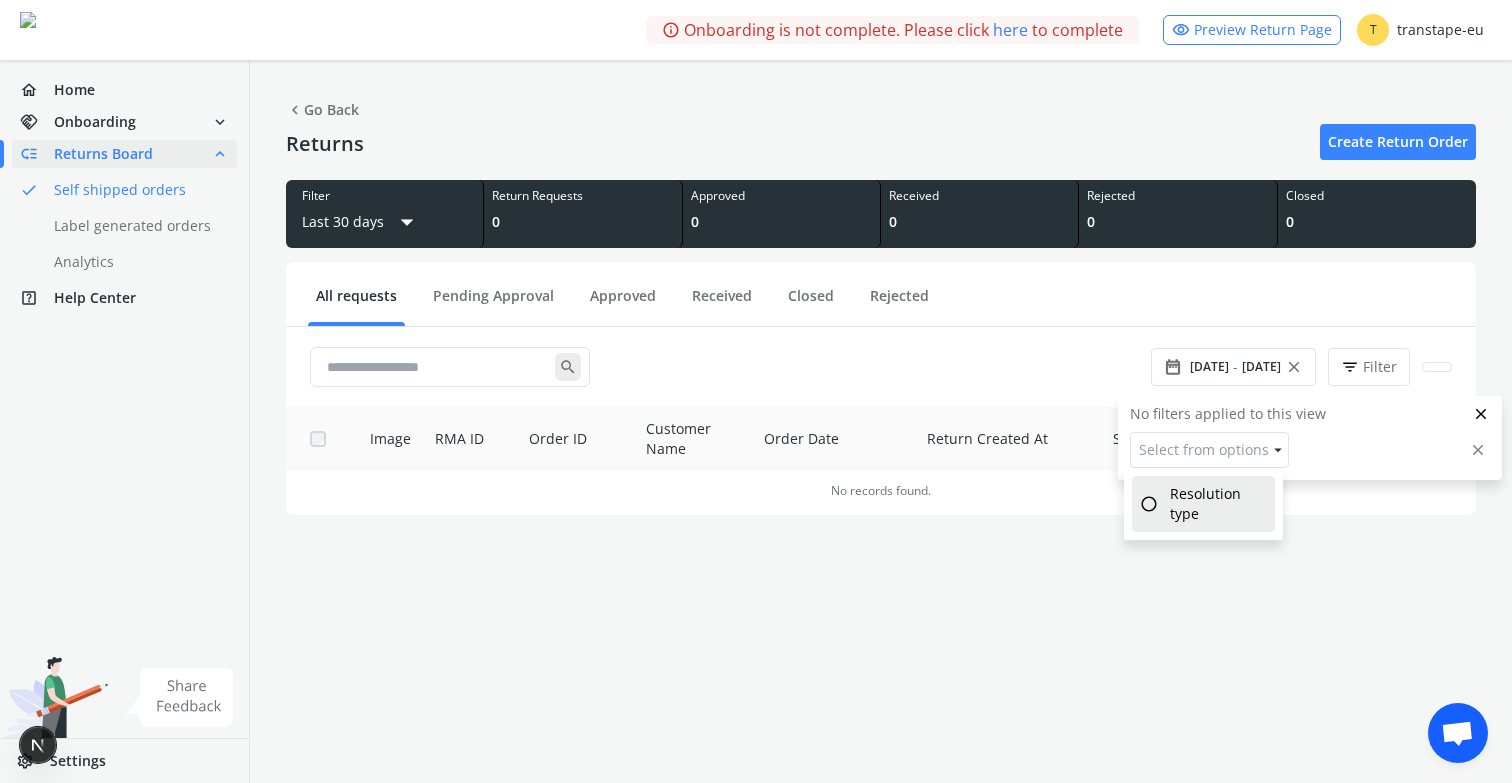 click on "Resolution type" at bounding box center [1218, 504] 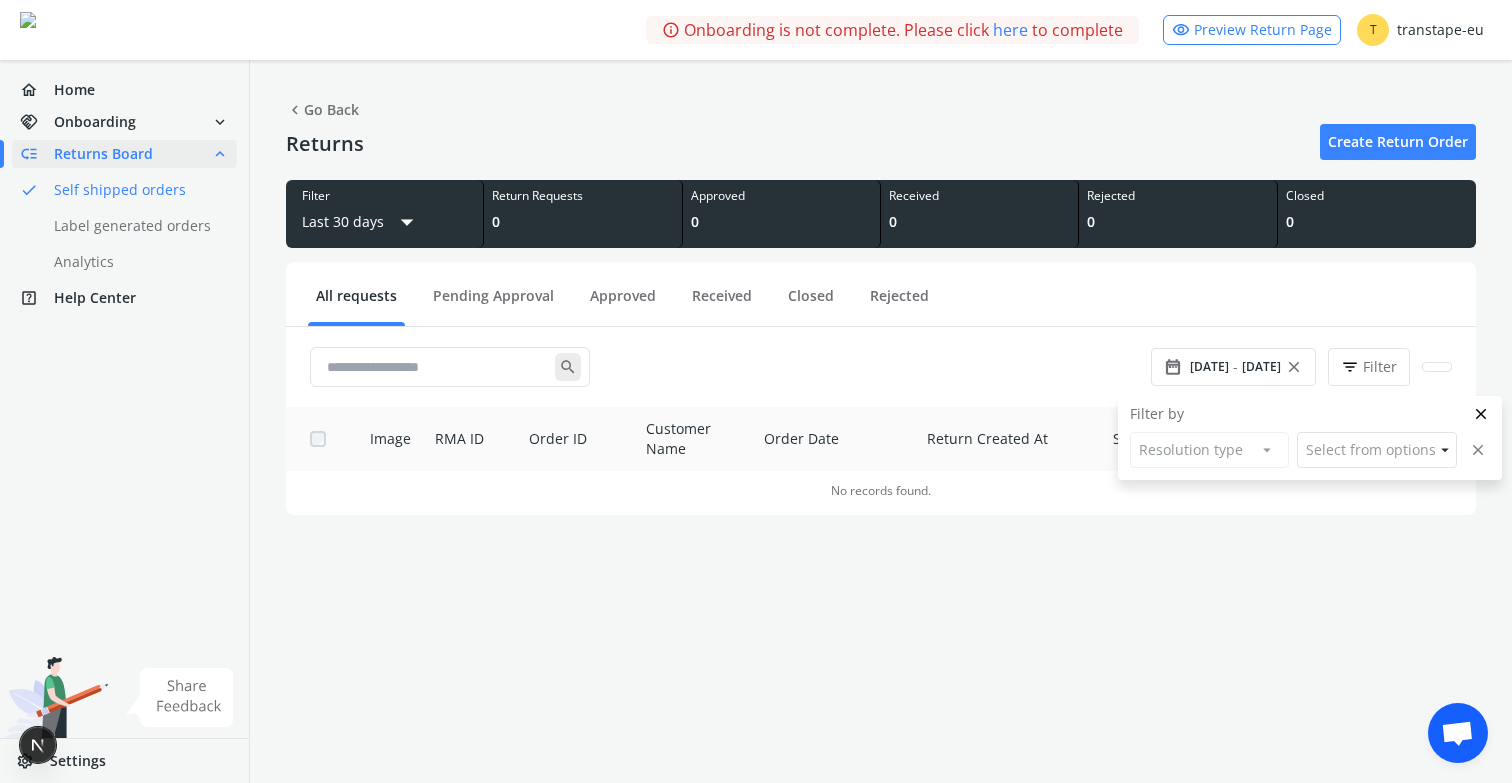 click on "Filter by Resolution type arrow_drop_down Select from options arrow_drop_down close" at bounding box center [1310, 438] 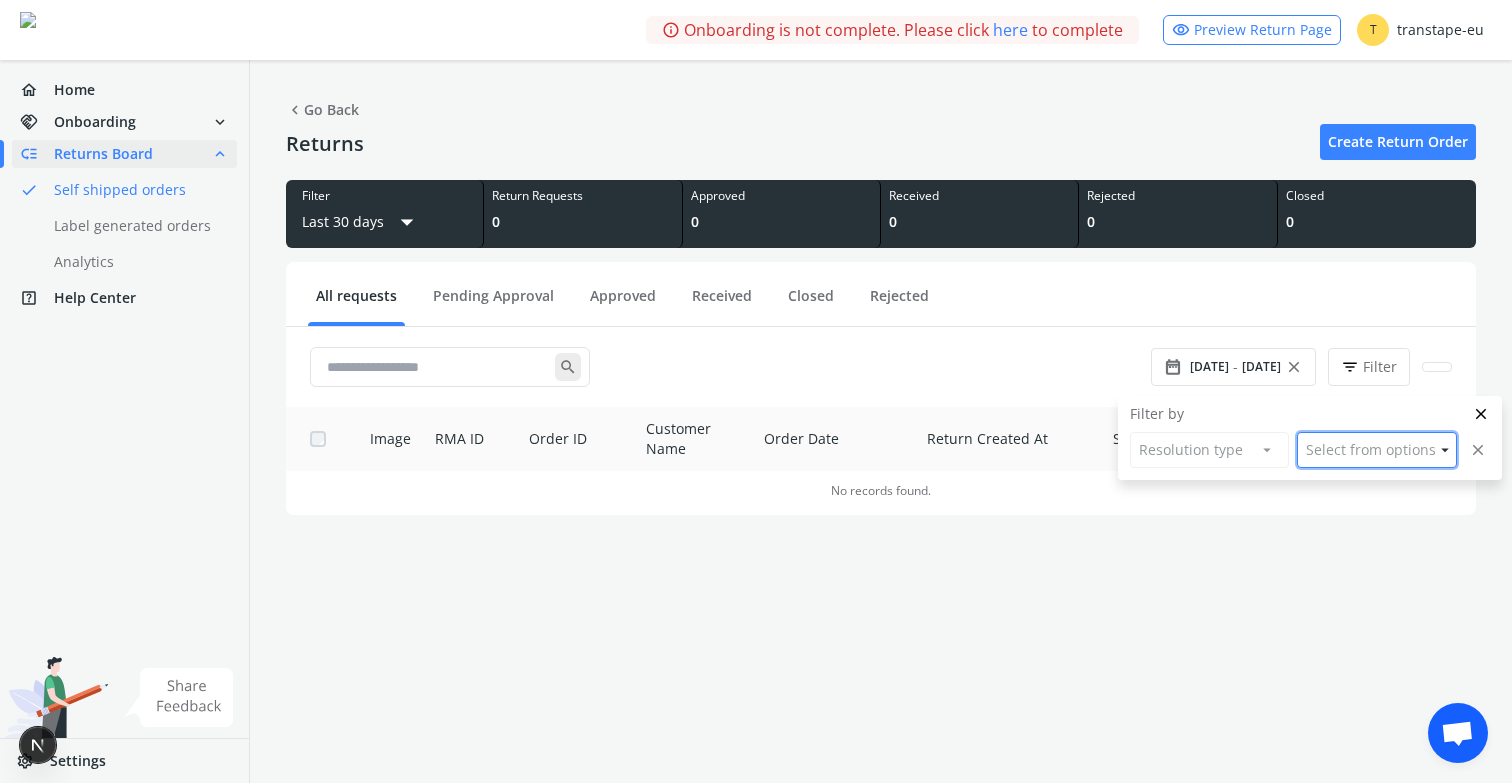 click on "Select from options" at bounding box center (1371, 450) 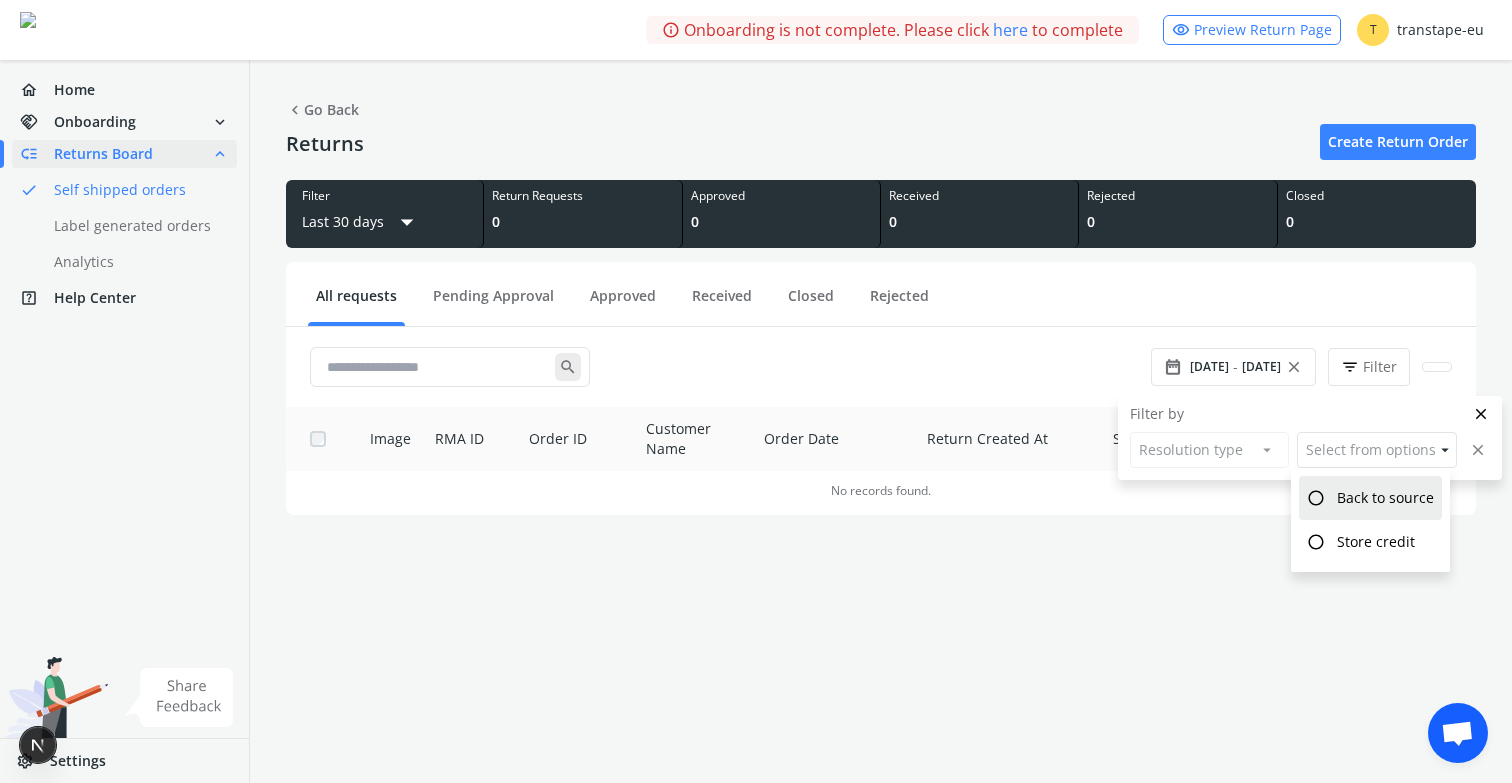 click on "Back to source" at bounding box center [1385, 498] 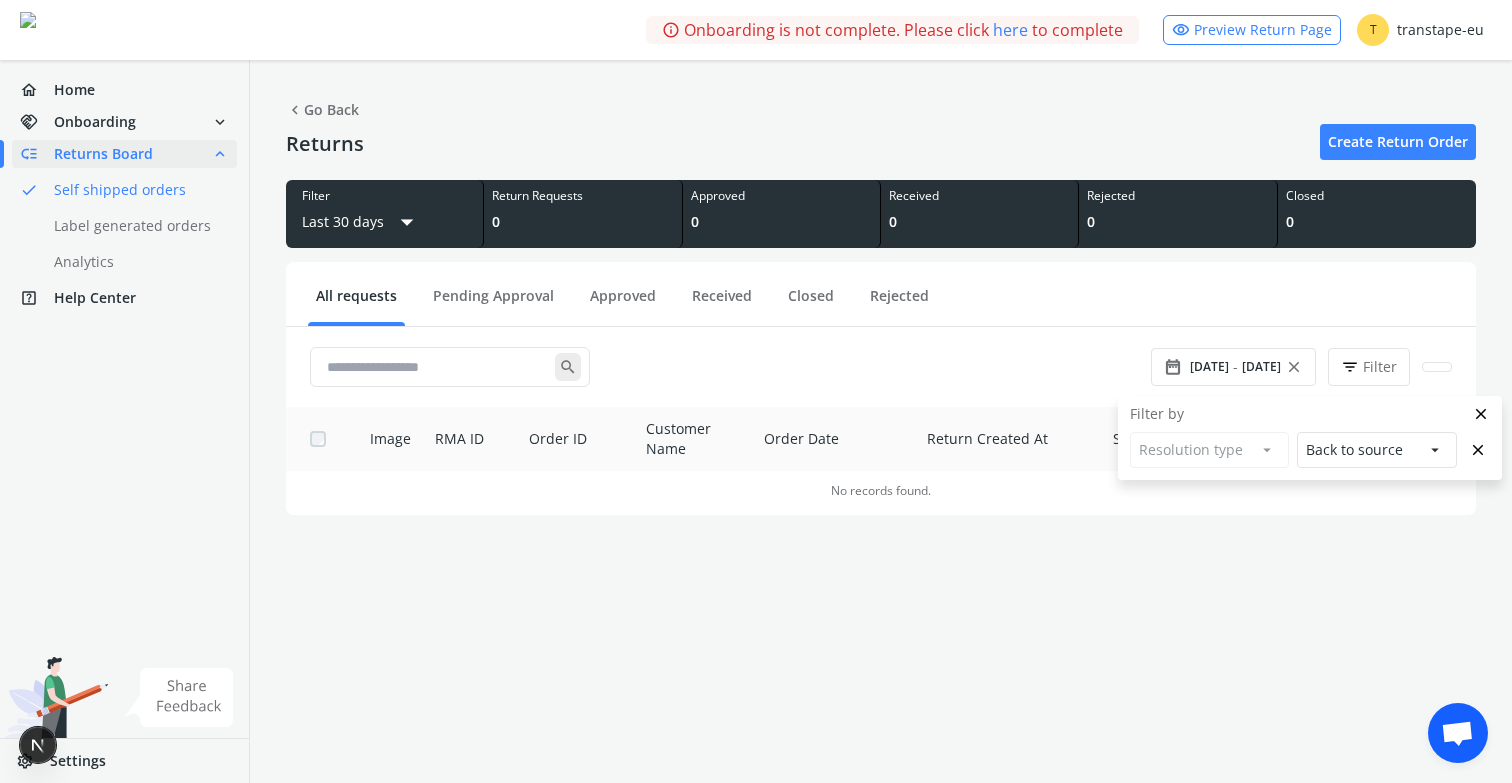 click on "close" at bounding box center [1477, 450] 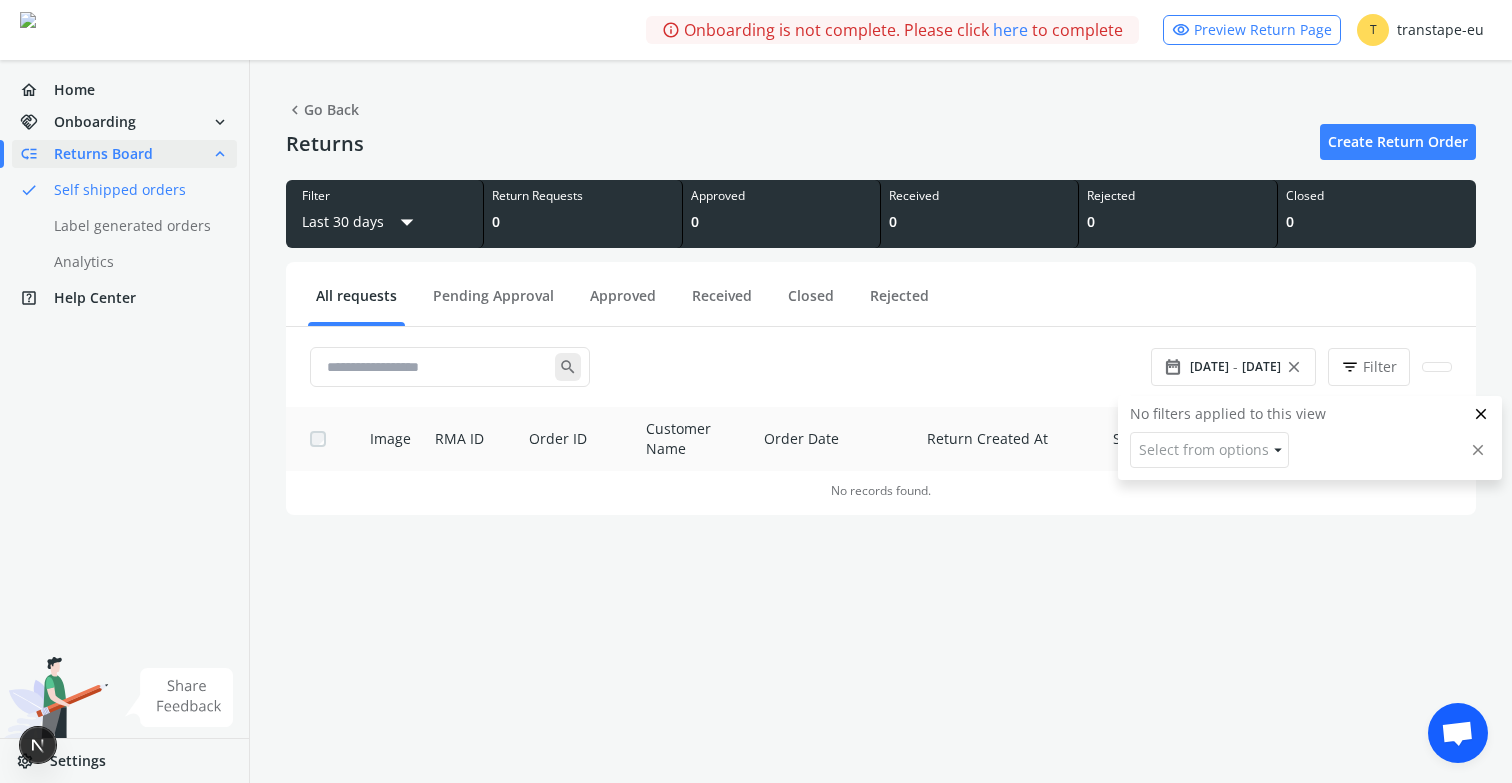 click on "close" at bounding box center [1481, 414] 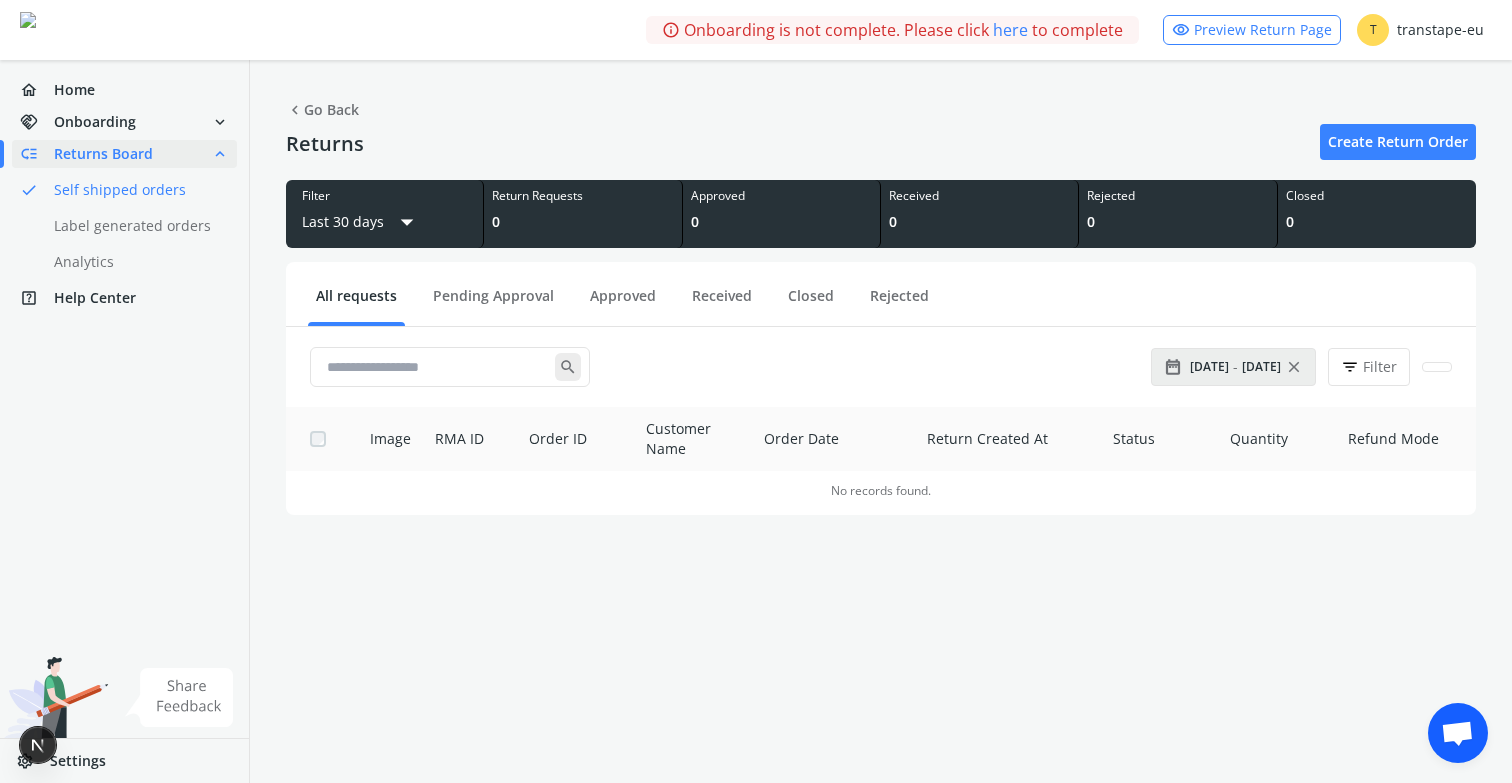 click on "[DATE]" at bounding box center [1261, 367] 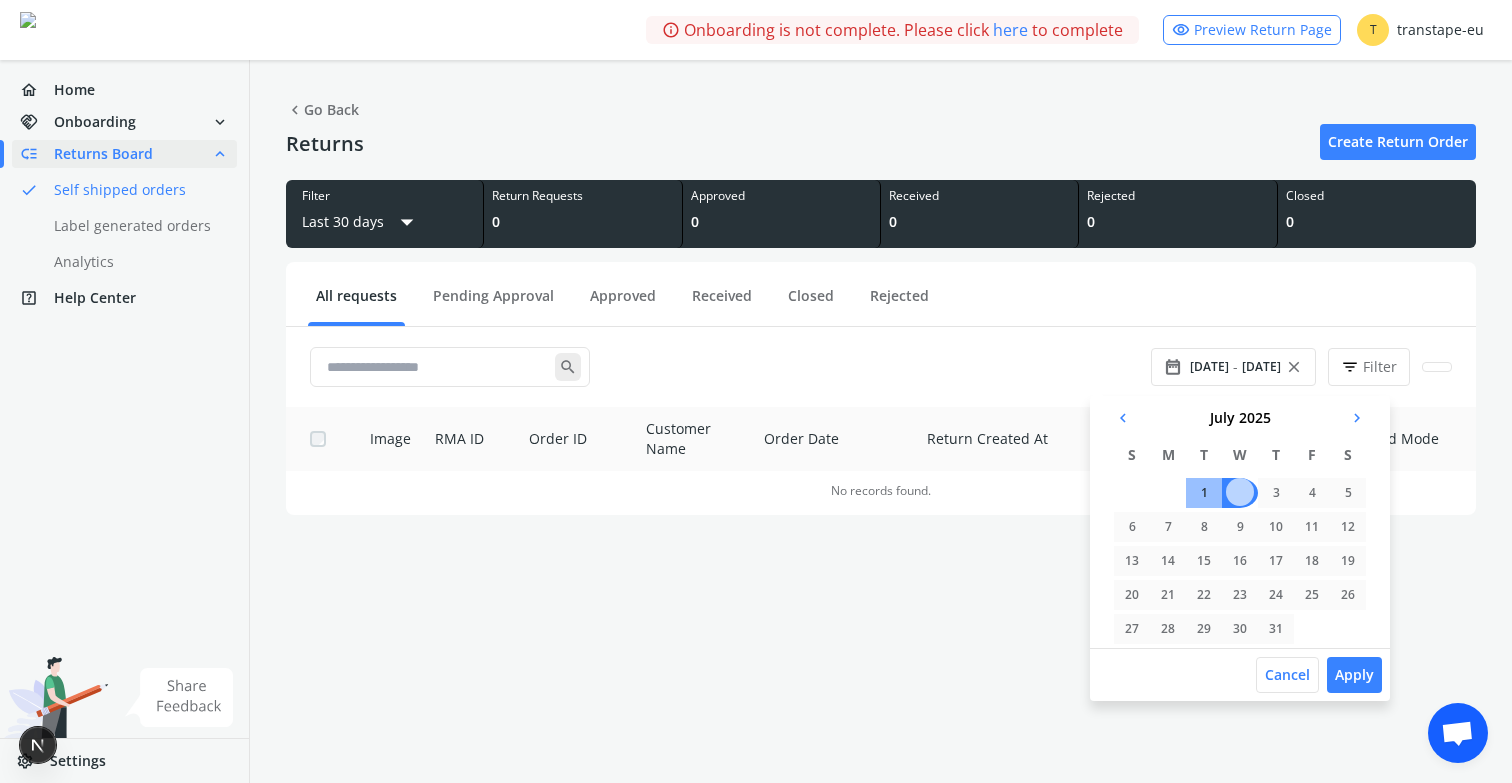 click on "chevron_left" at bounding box center (1123, 418) 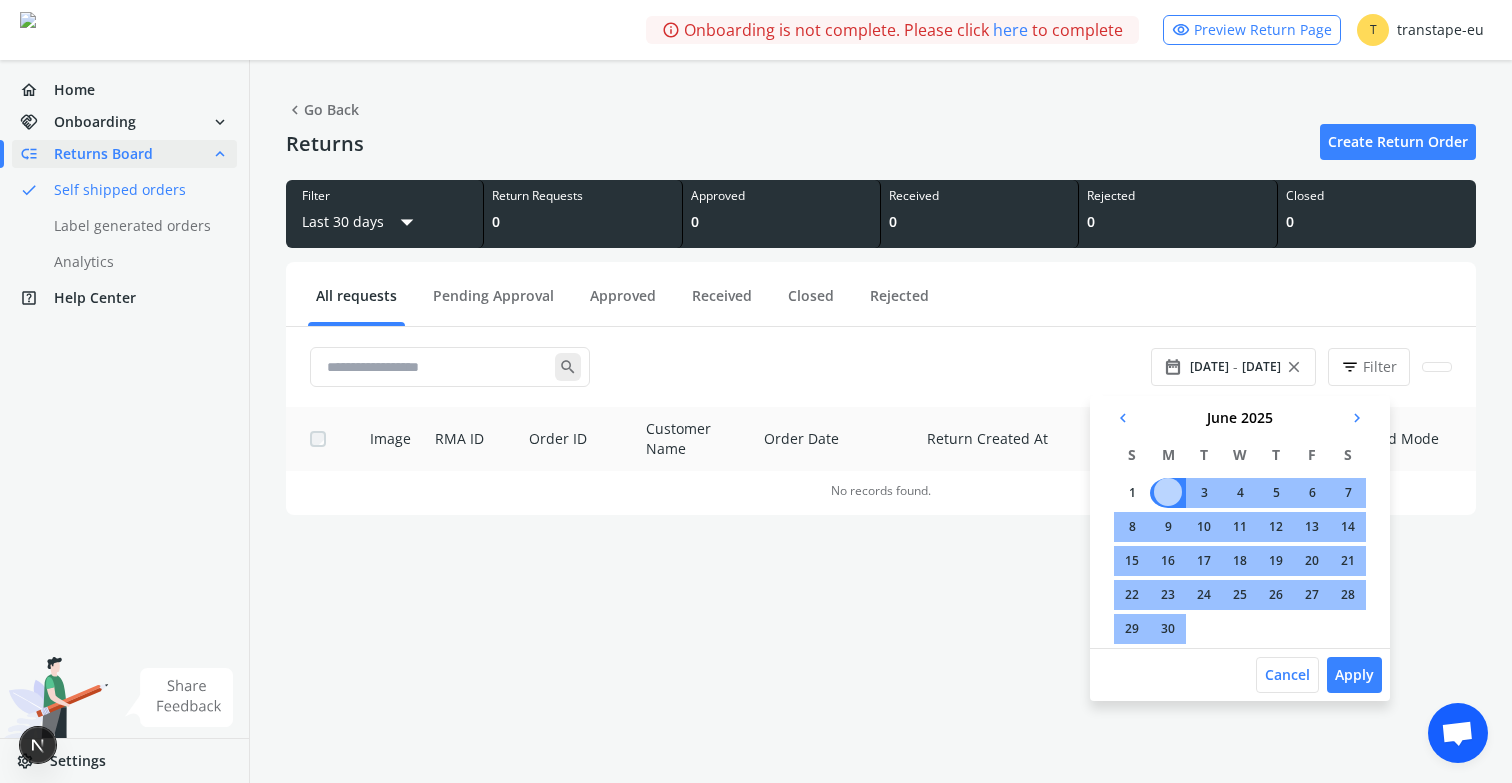 click on "1" at bounding box center [1132, 493] 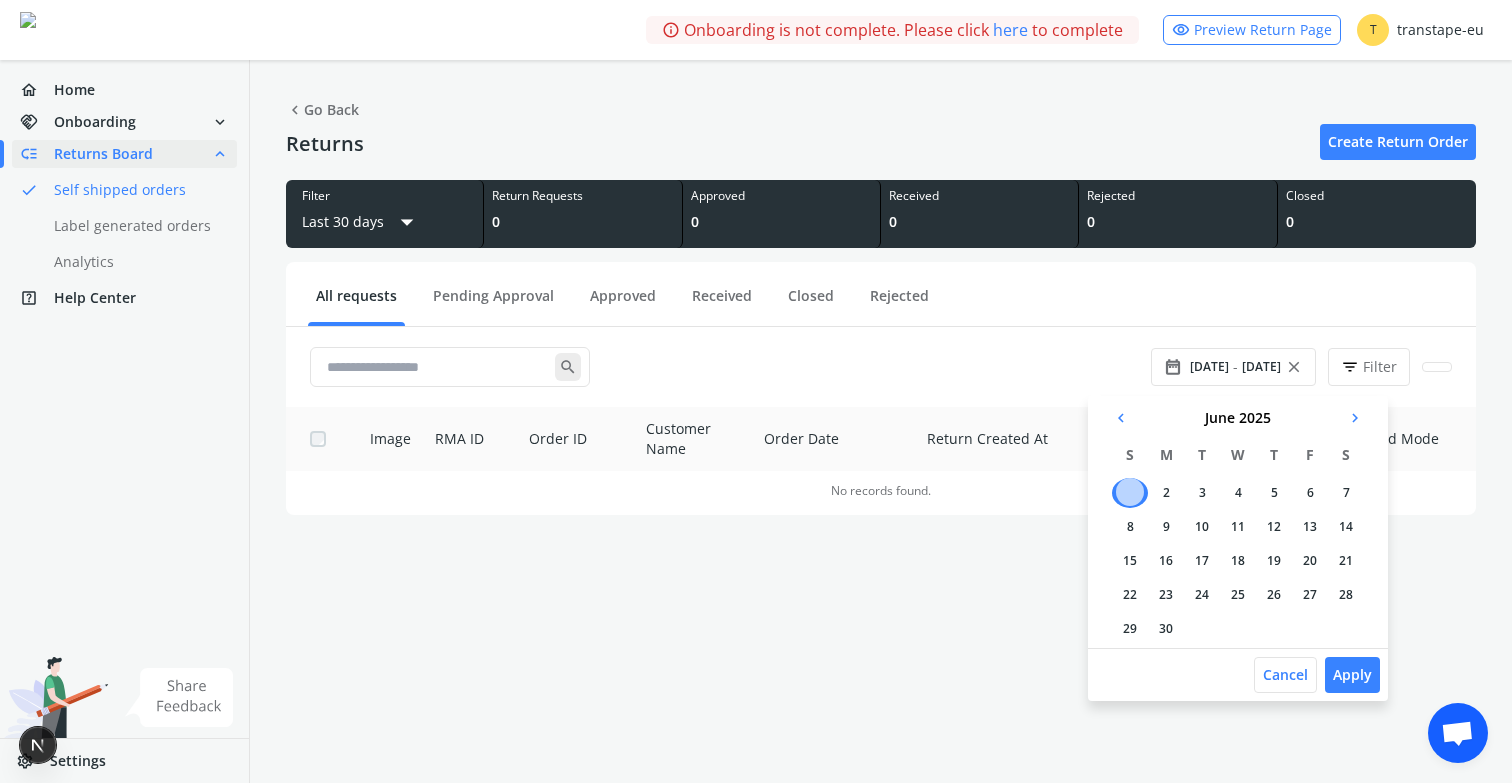 click on "3" at bounding box center [1202, 493] 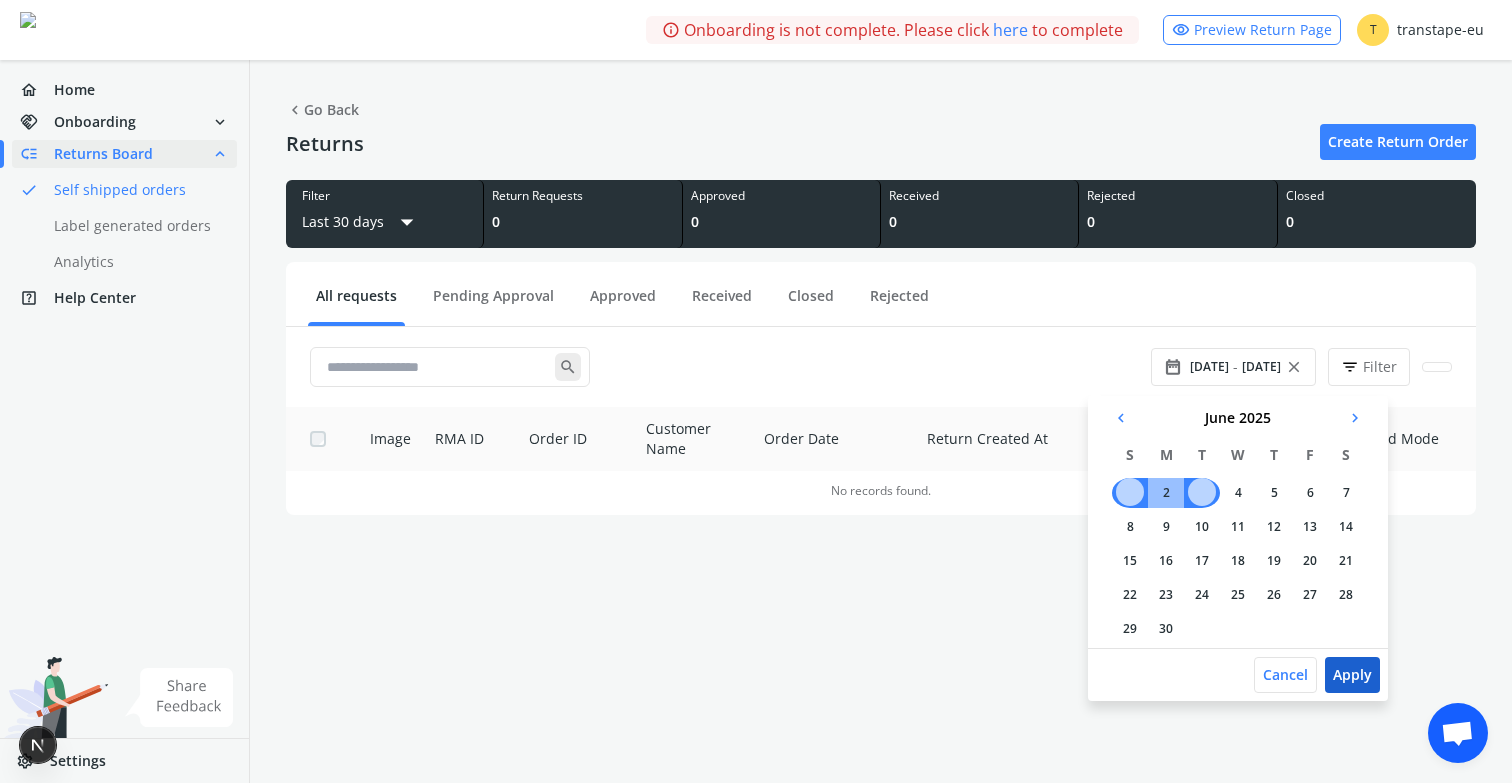 click on "Apply" at bounding box center [1352, 675] 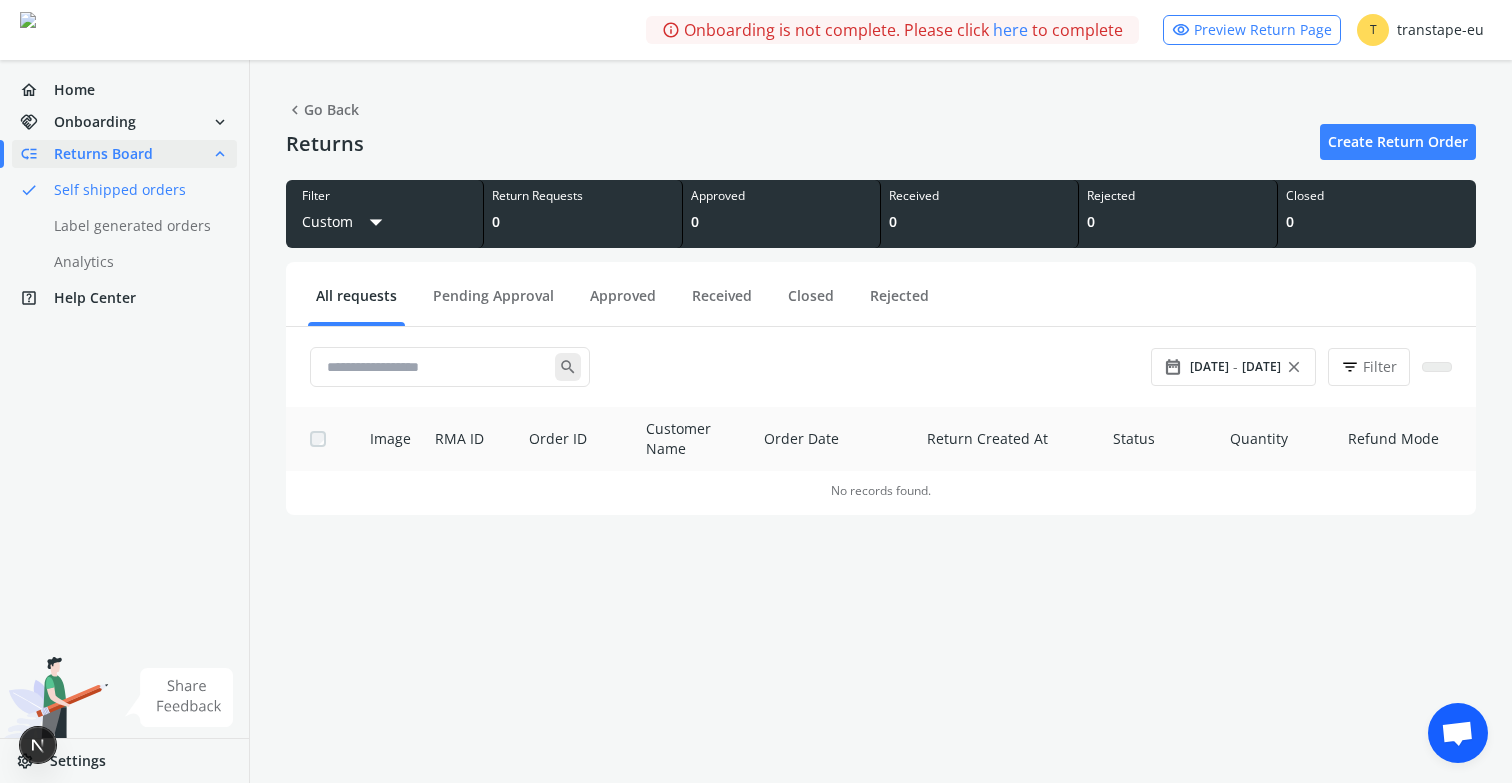click at bounding box center (1437, 367) 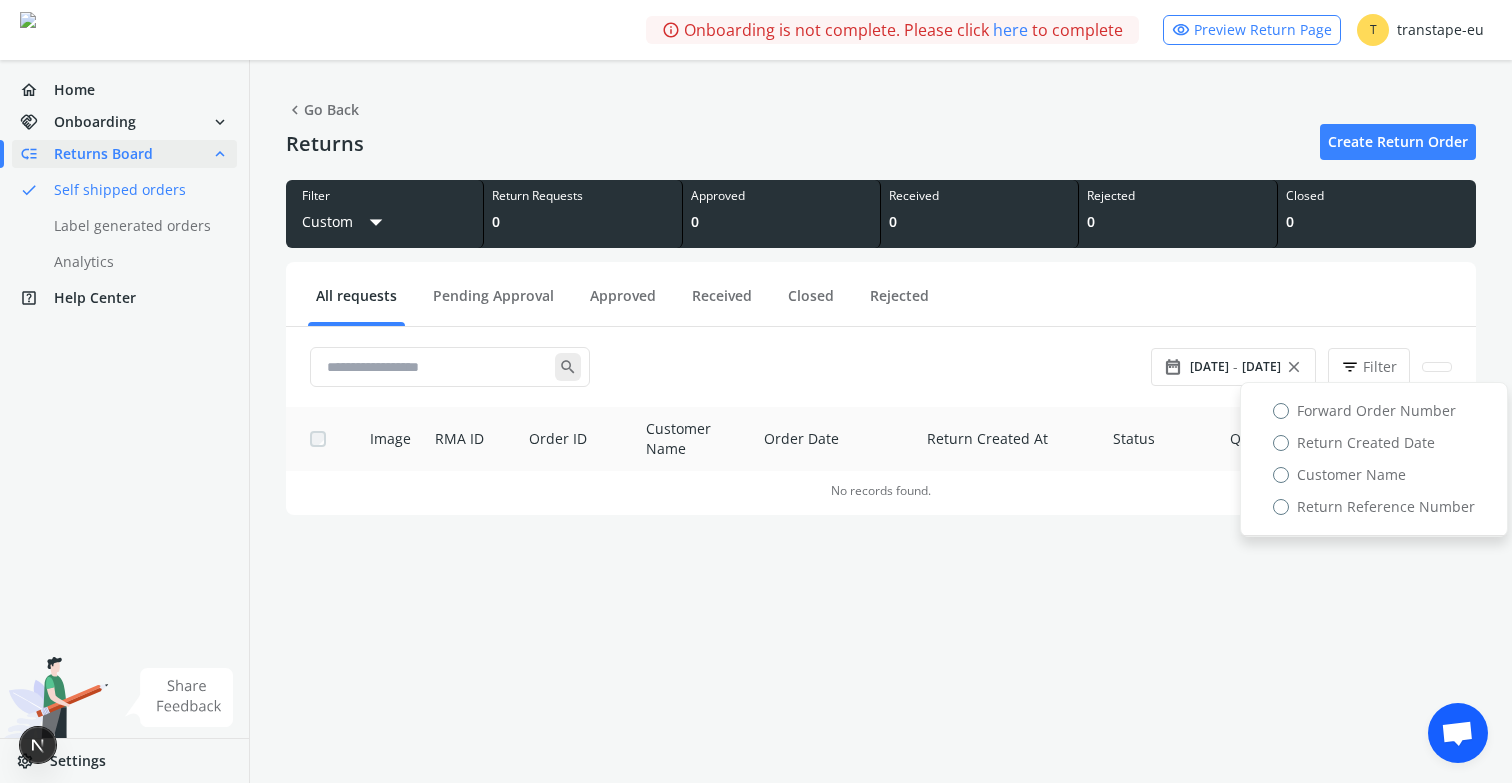 click on "Return Created Date" at bounding box center [1354, 443] 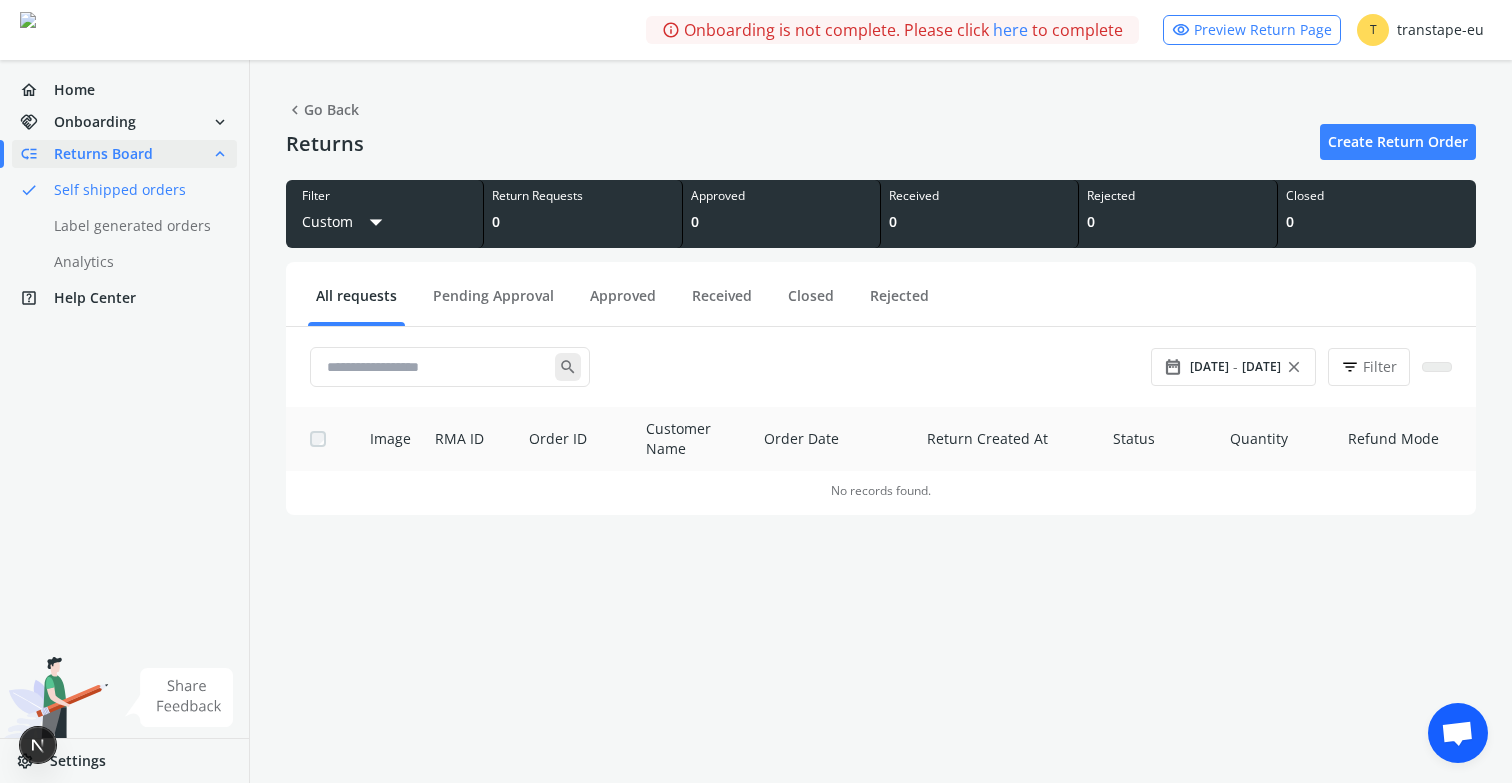click at bounding box center [1437, 367] 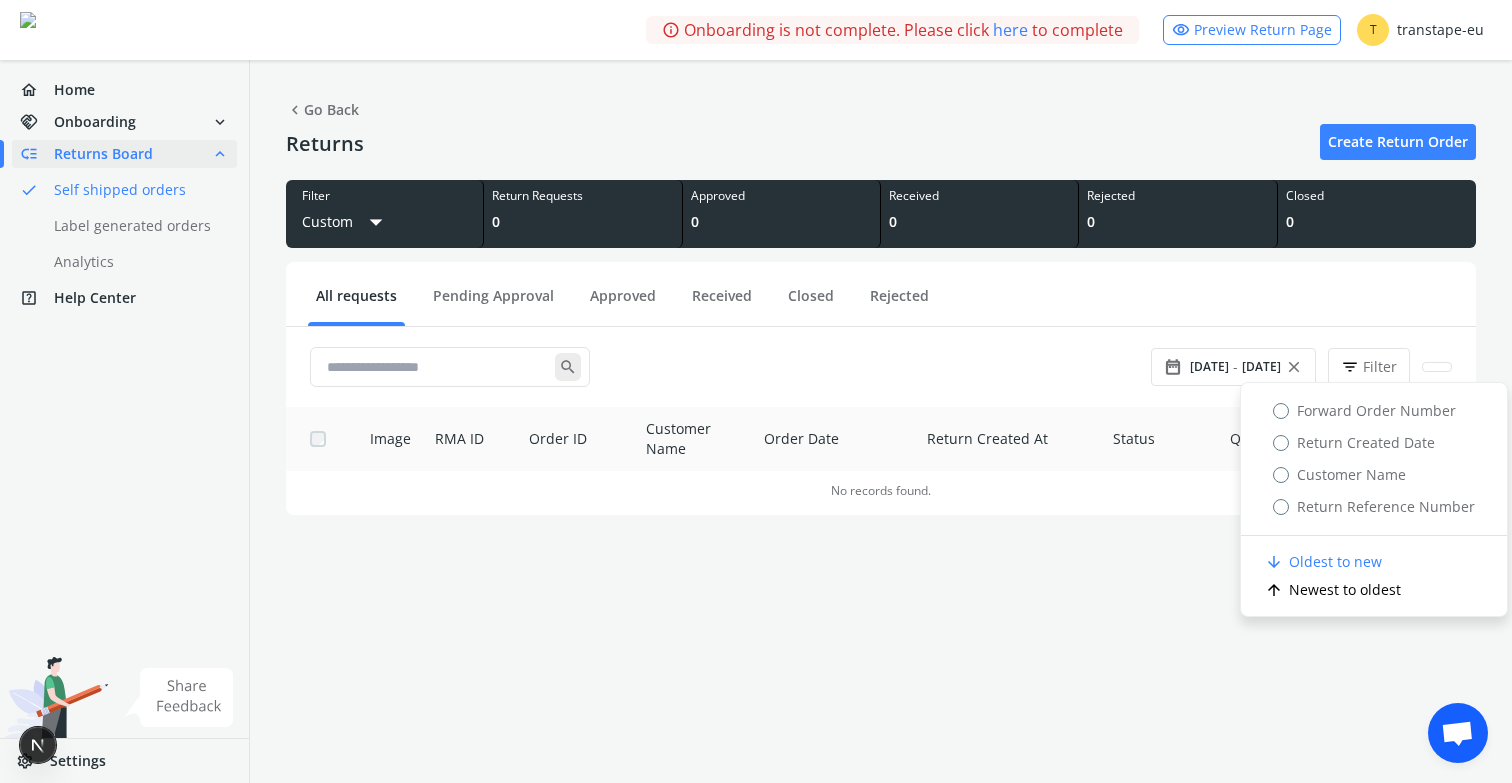 click on "arrow_upward Newest to oldest" at bounding box center [1374, 590] 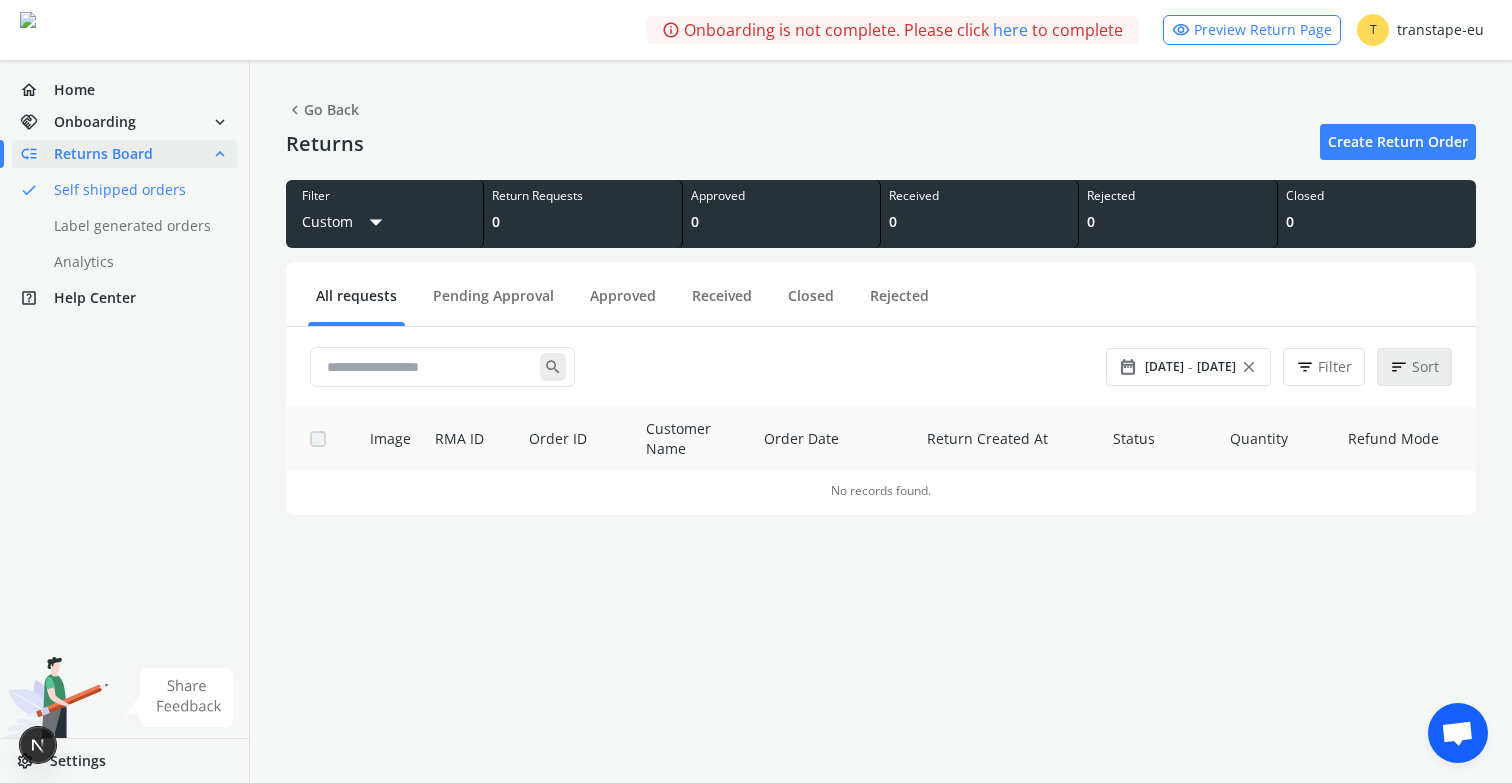 click on "sort" at bounding box center (1399, 367) 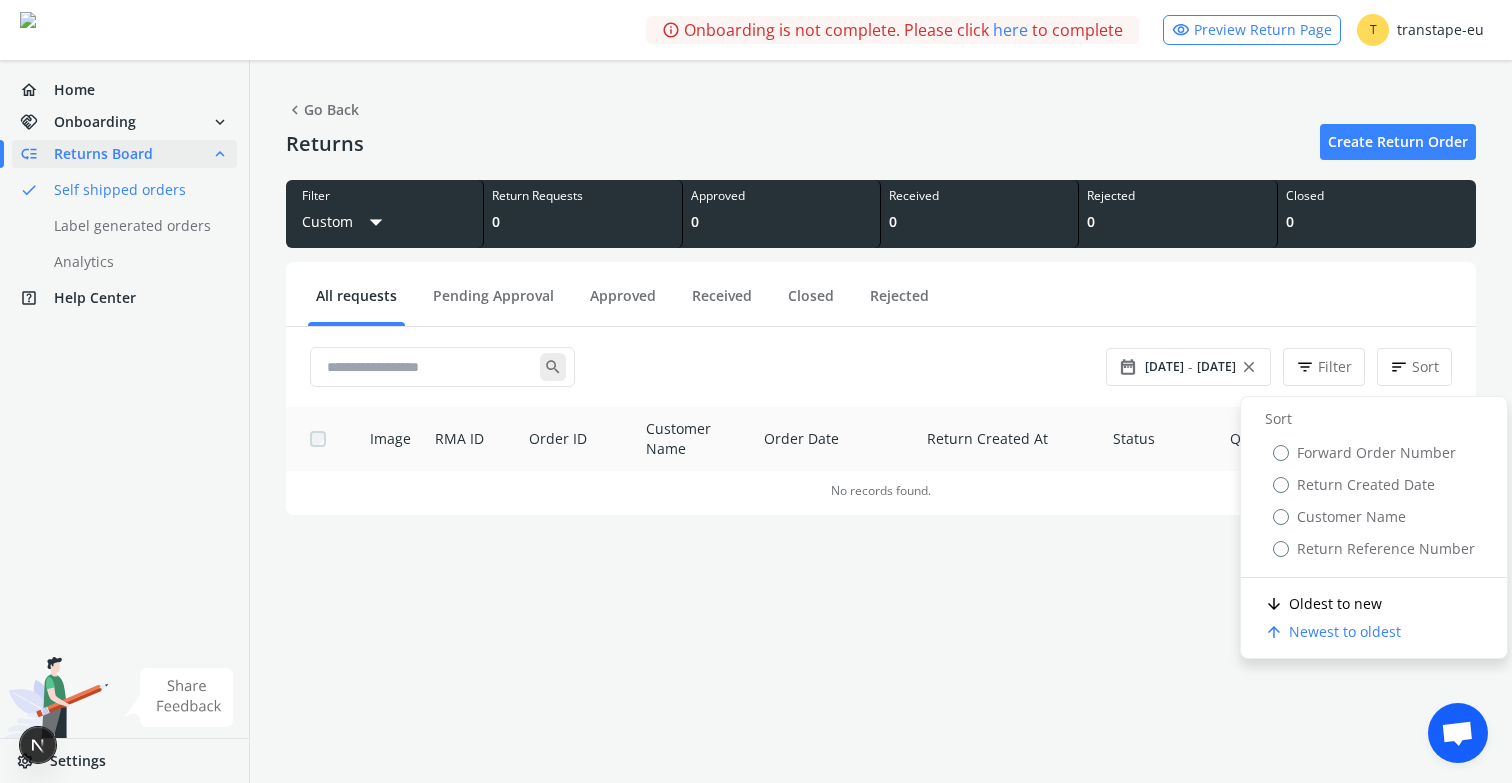click on "search" at bounding box center (708, 367) 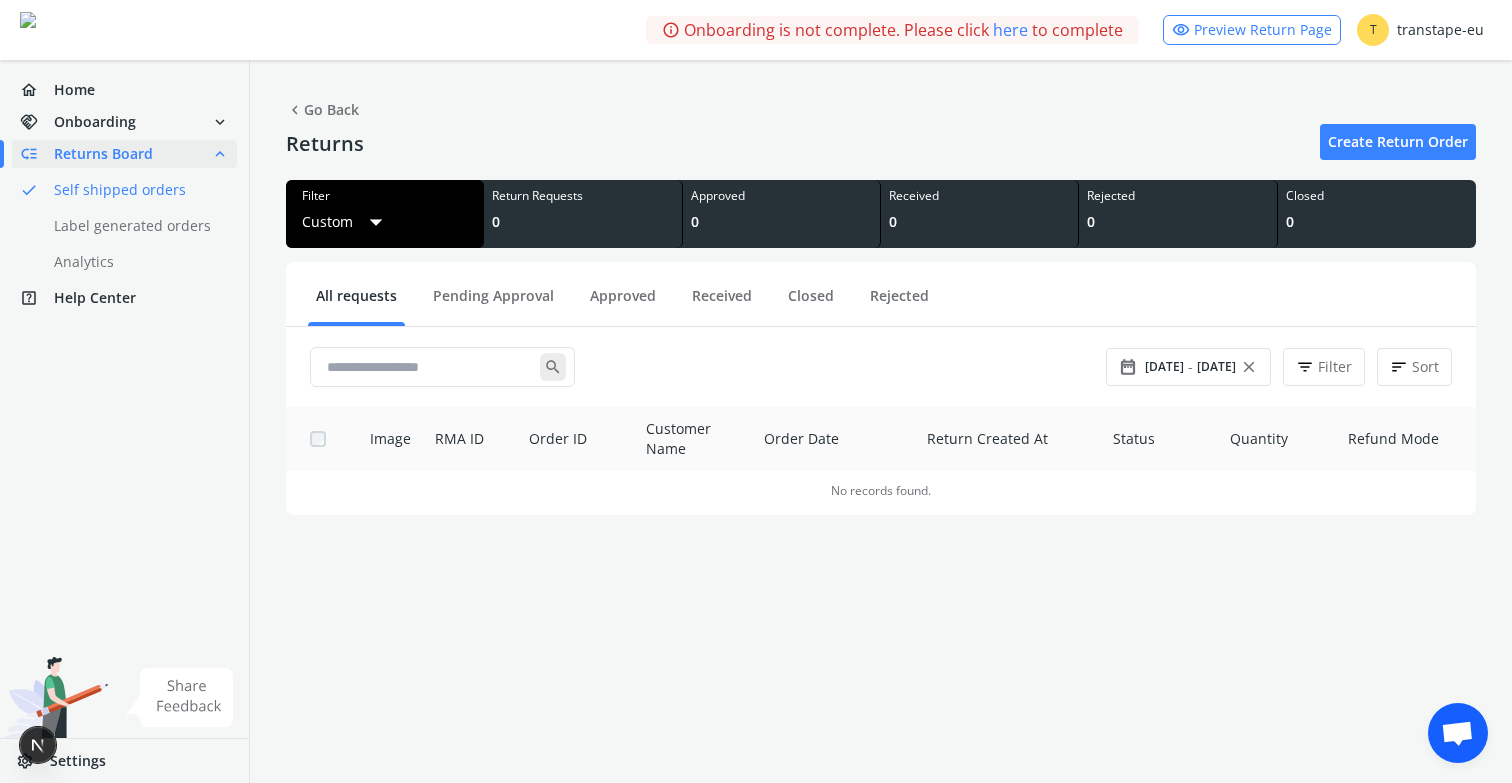 click on "Filter Custom arrow_drop_down" at bounding box center [385, 214] 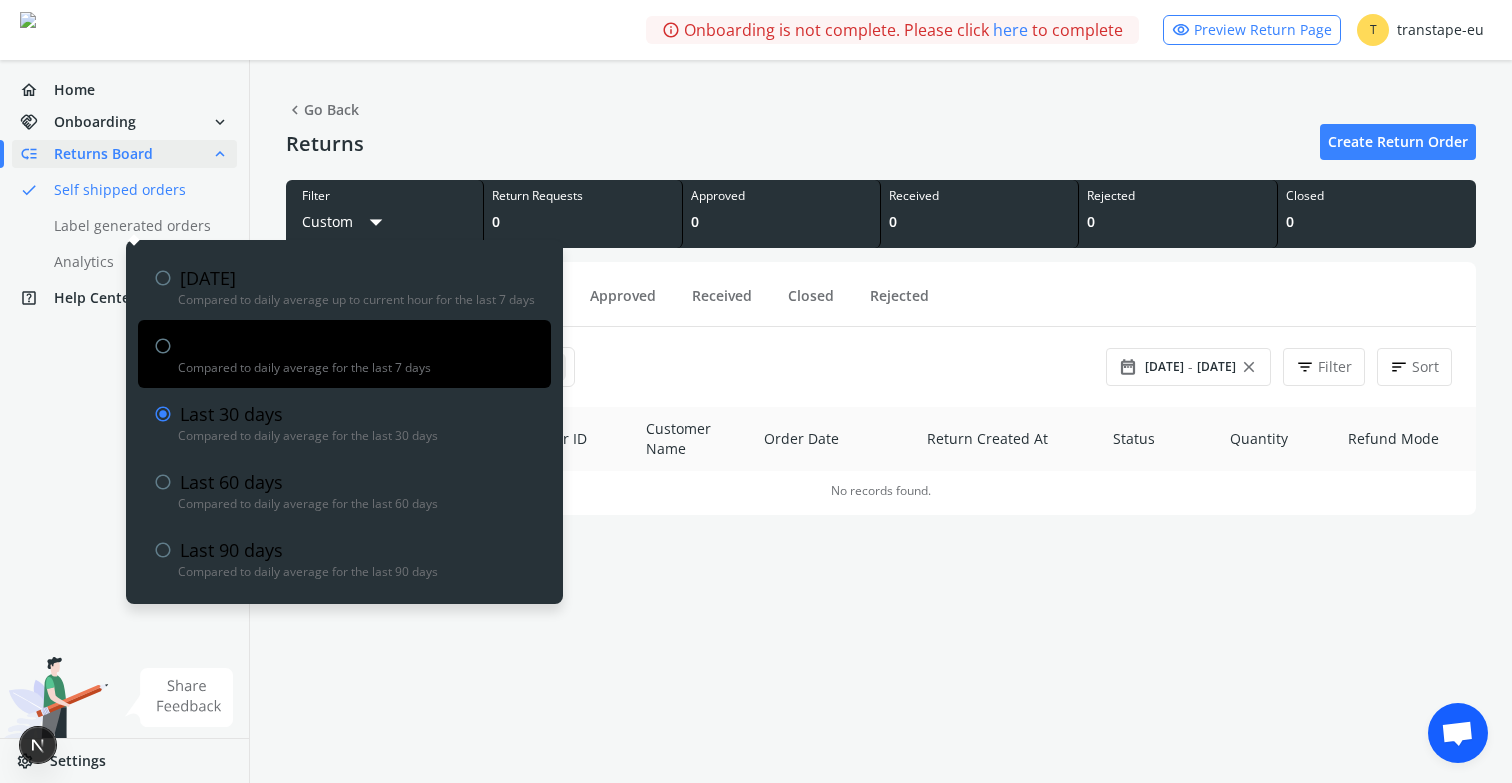 click on "Compared to daily average for the last 7 days" at bounding box center (356, 368) 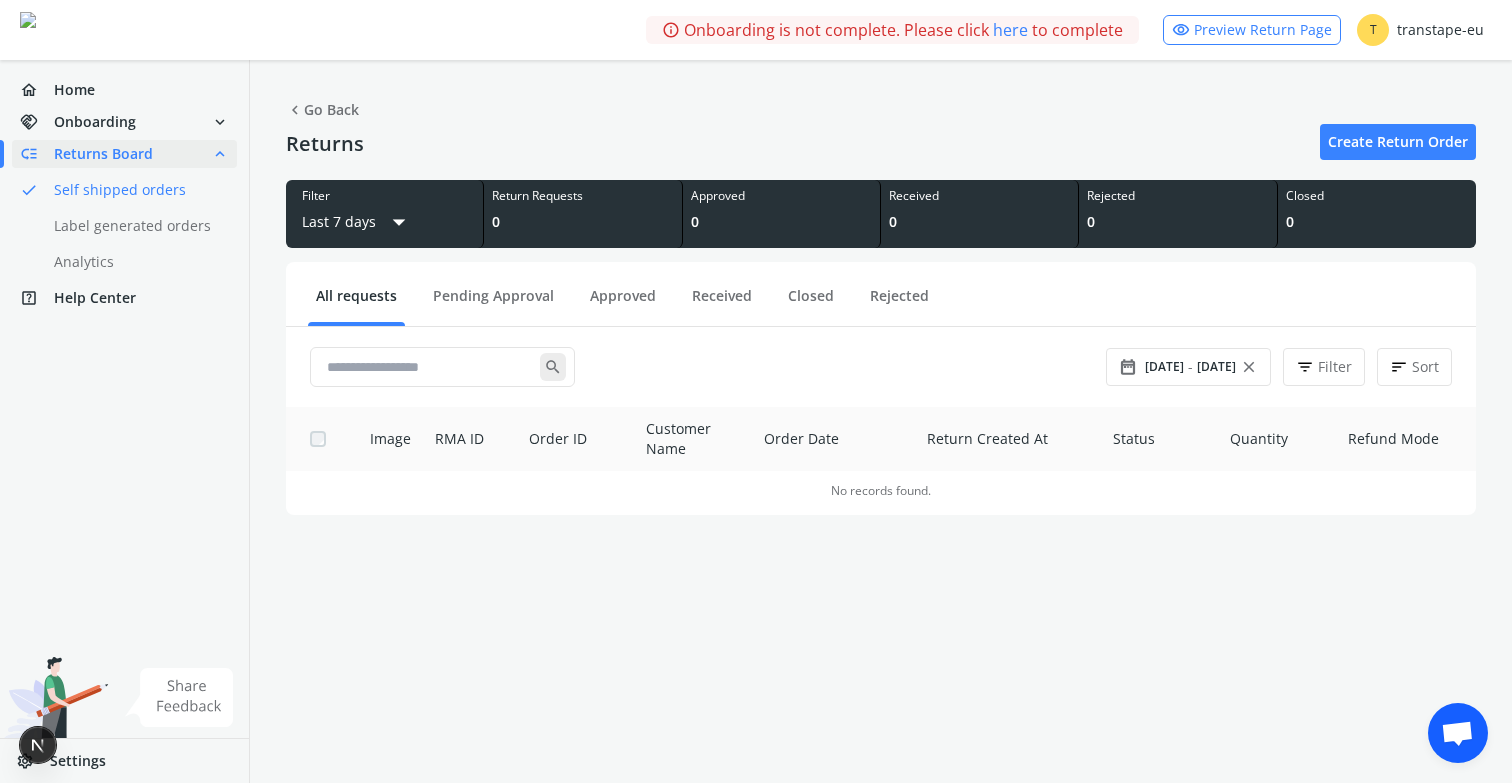 click on "chevron_left Go Back Returns Create Return Order Filter Last 7 days arrow_drop_down Return Requests 0 Approved 0 Received 0 Rejected 0 Closed 0 All requests Pending Approval Approved Received Closed Rejected search date_range 25 Jun - 02 Jul close filter_list Filter sort Sort Image RMA ID Order ID Customer Name Order Date Return Created At Status Quantity Refund Mode No records found." at bounding box center (881, 305) 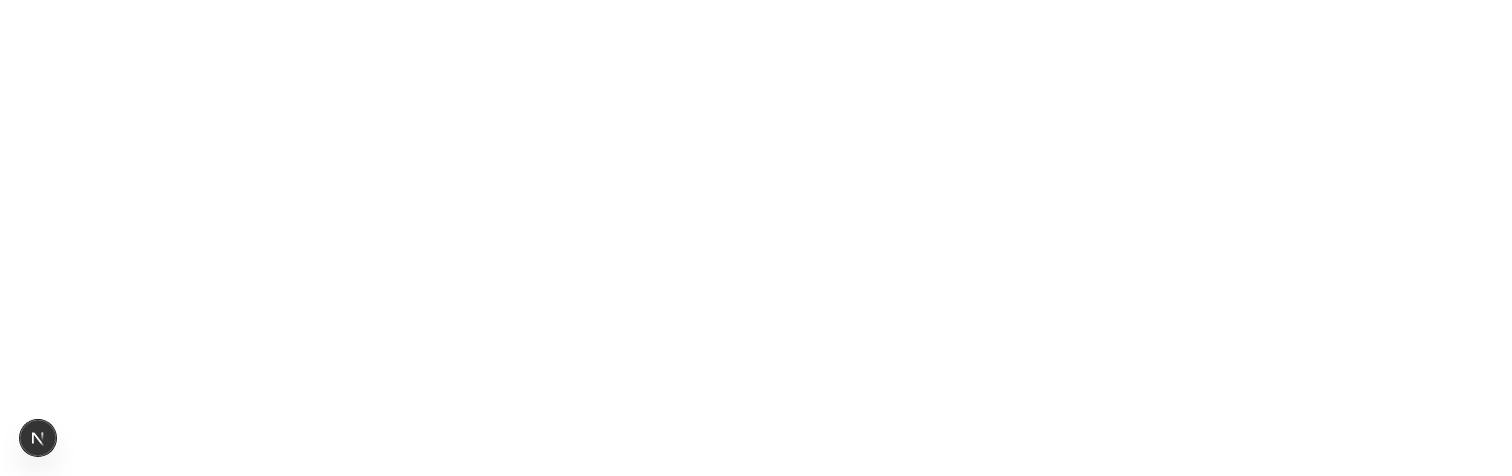 scroll, scrollTop: 0, scrollLeft: 0, axis: both 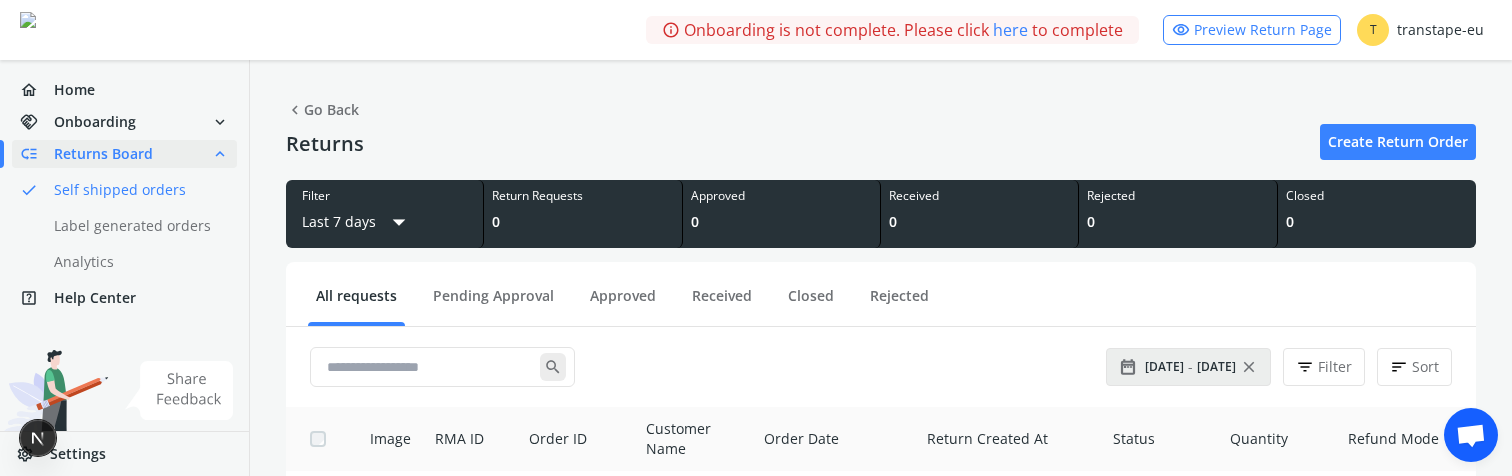 click on "[DATE]" at bounding box center [1164, 367] 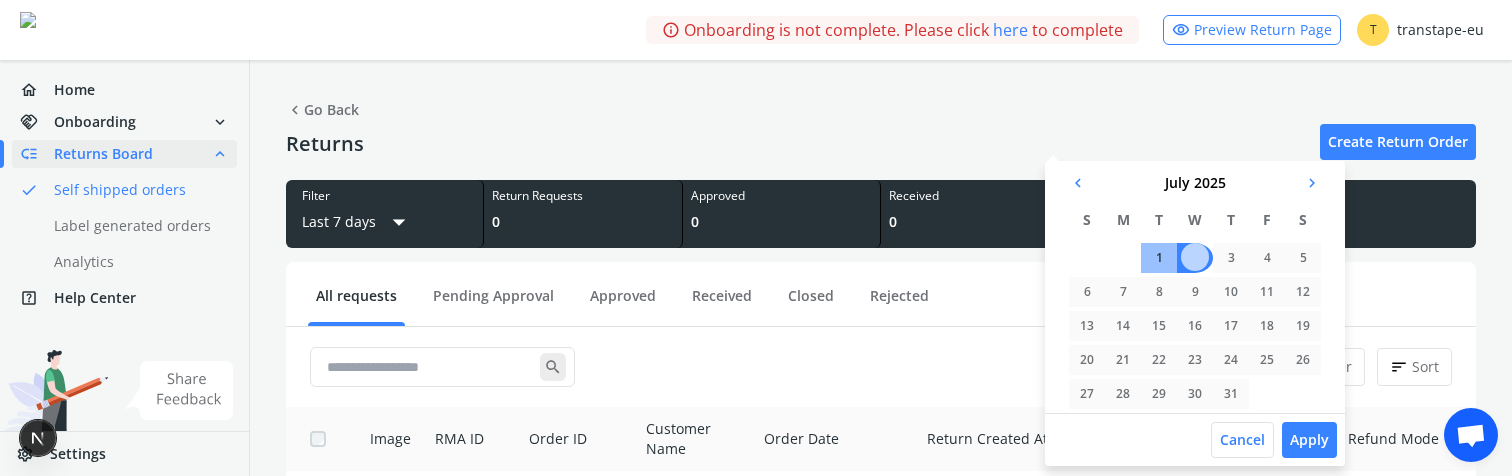 scroll, scrollTop: 75, scrollLeft: 0, axis: vertical 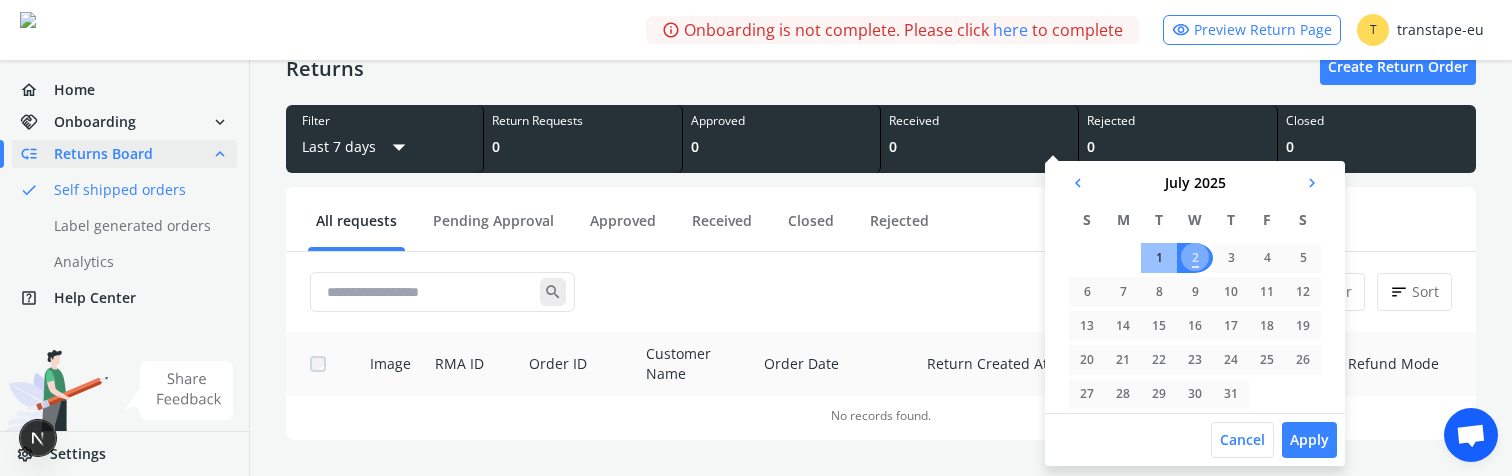 click on "search" at bounding box center [708, 292] 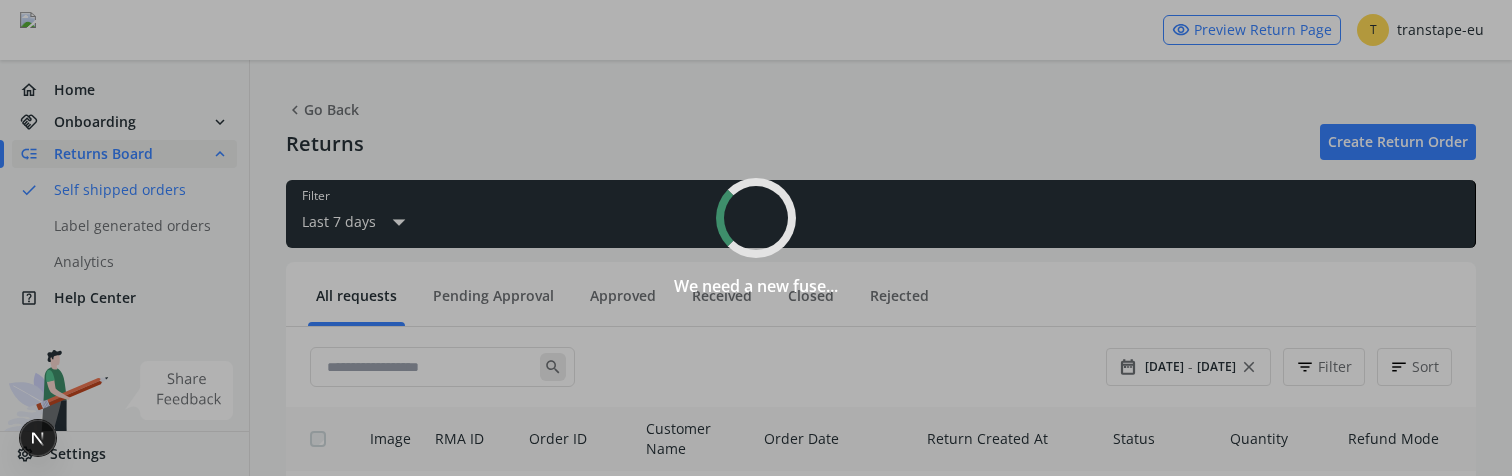 scroll, scrollTop: 0, scrollLeft: 0, axis: both 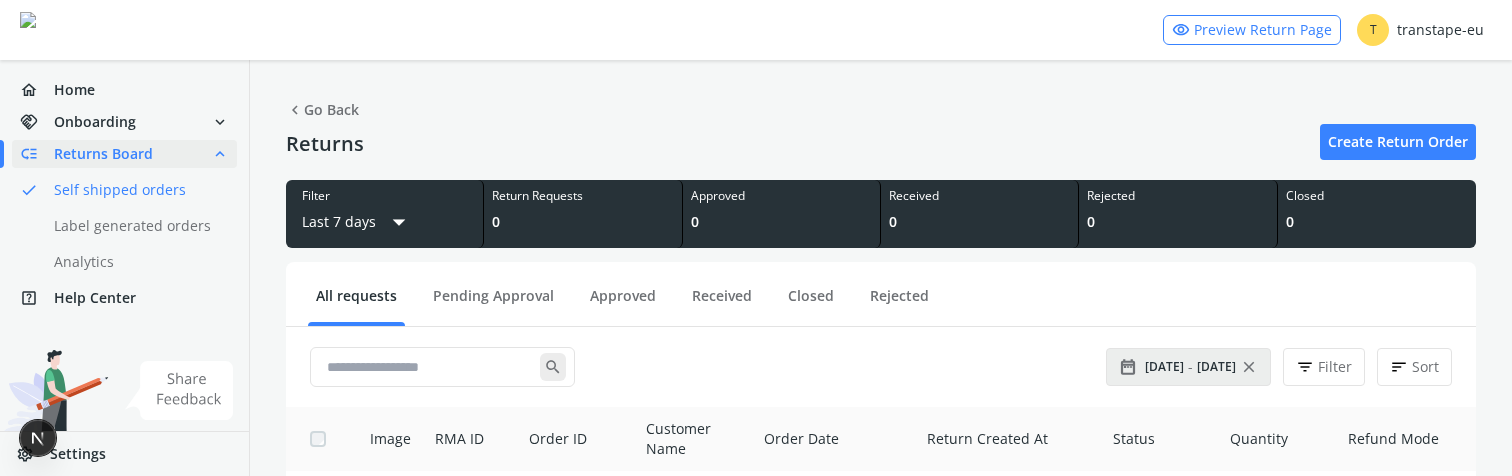 click on "[DATE]" at bounding box center (1164, 367) 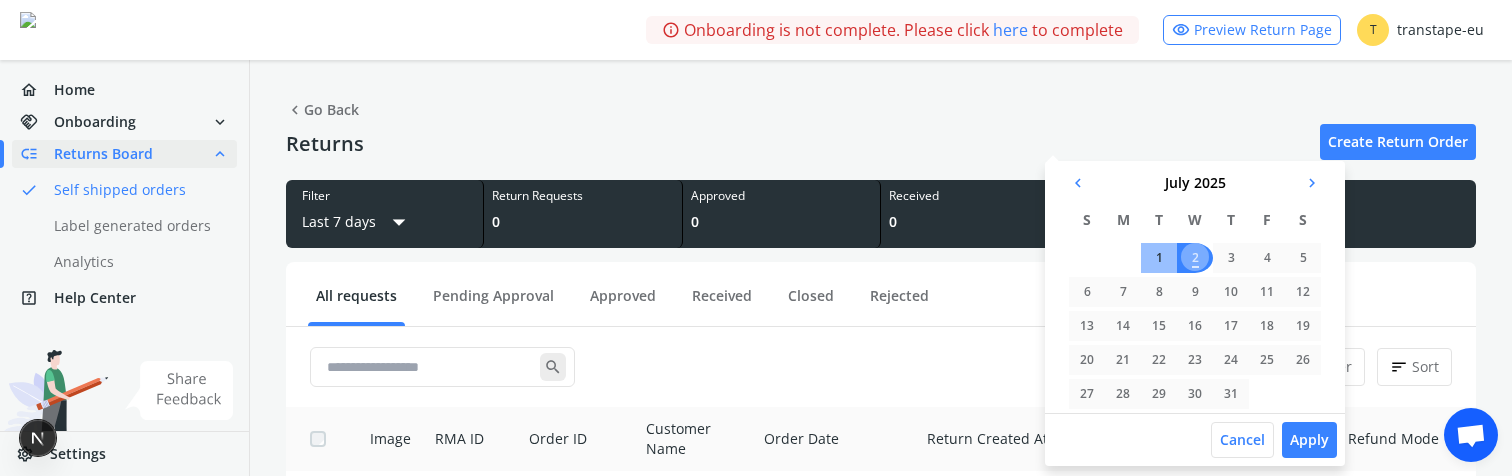 scroll, scrollTop: 54, scrollLeft: 0, axis: vertical 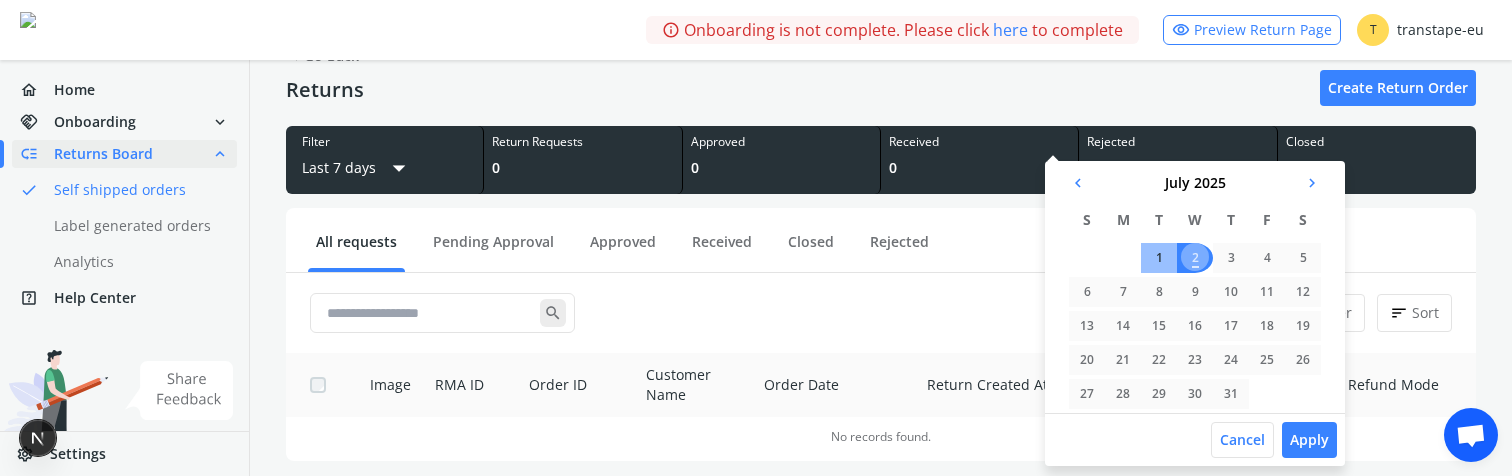 click on "chevron_left" at bounding box center [1078, 183] 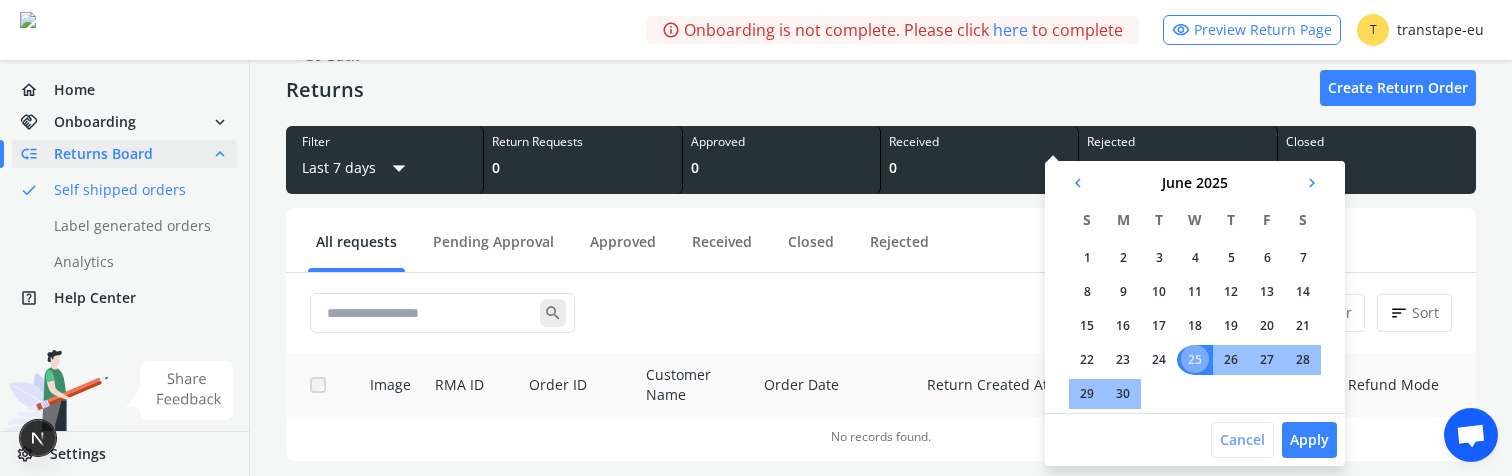 click on "Cancel" at bounding box center (1242, 440) 